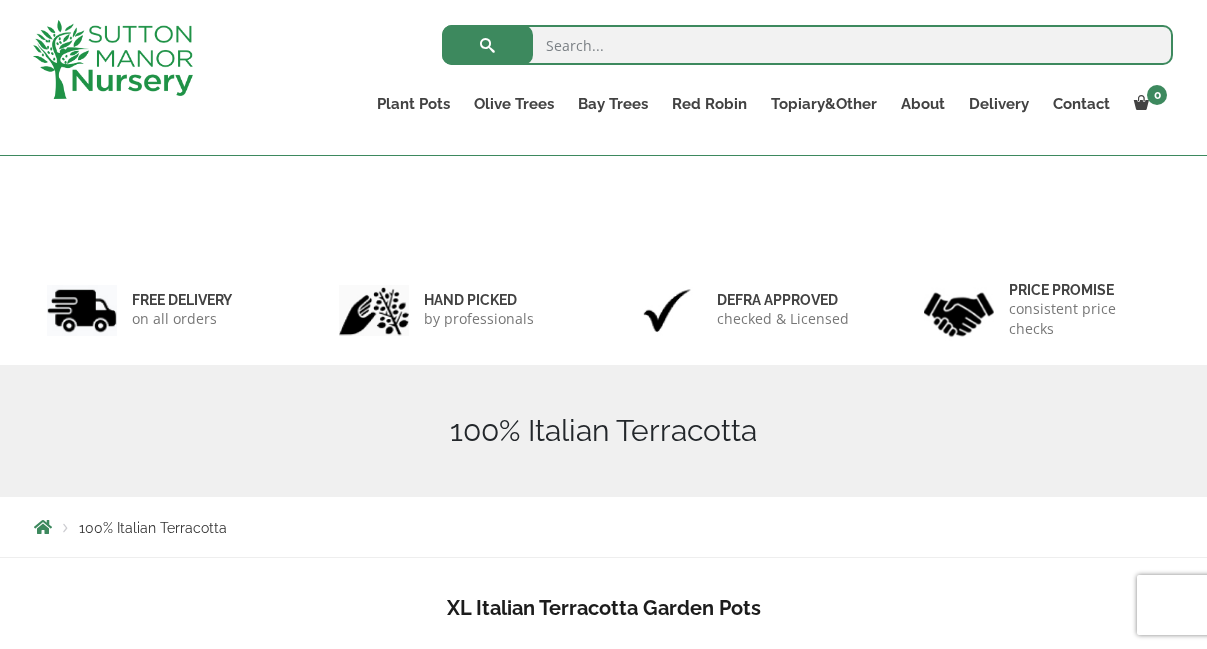 scroll, scrollTop: 900, scrollLeft: 0, axis: vertical 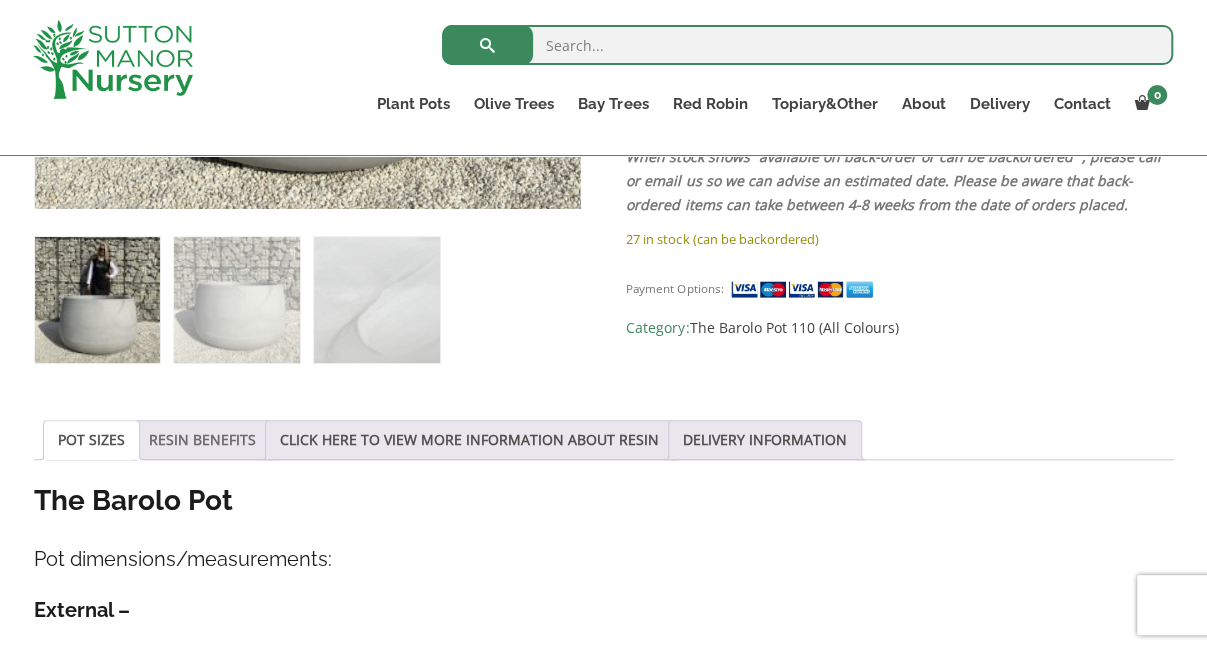 click on "RESIN BENEFITS" at bounding box center (202, 440) 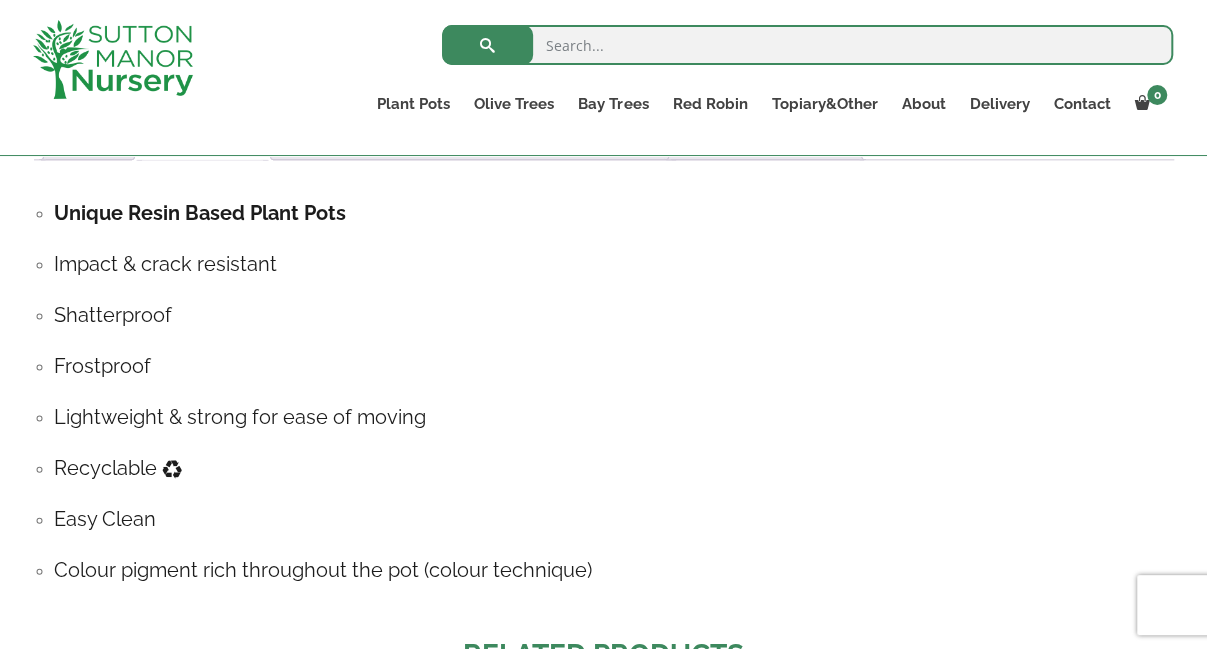 scroll, scrollTop: 900, scrollLeft: 0, axis: vertical 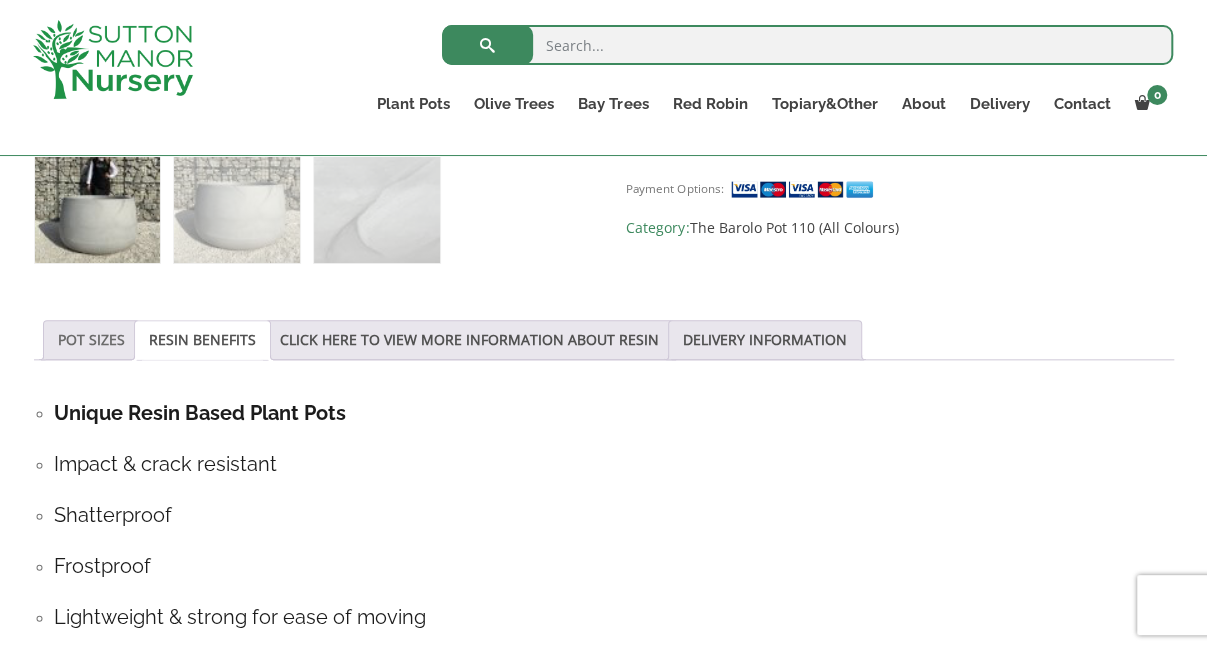 click on "POT SIZES" at bounding box center (91, 340) 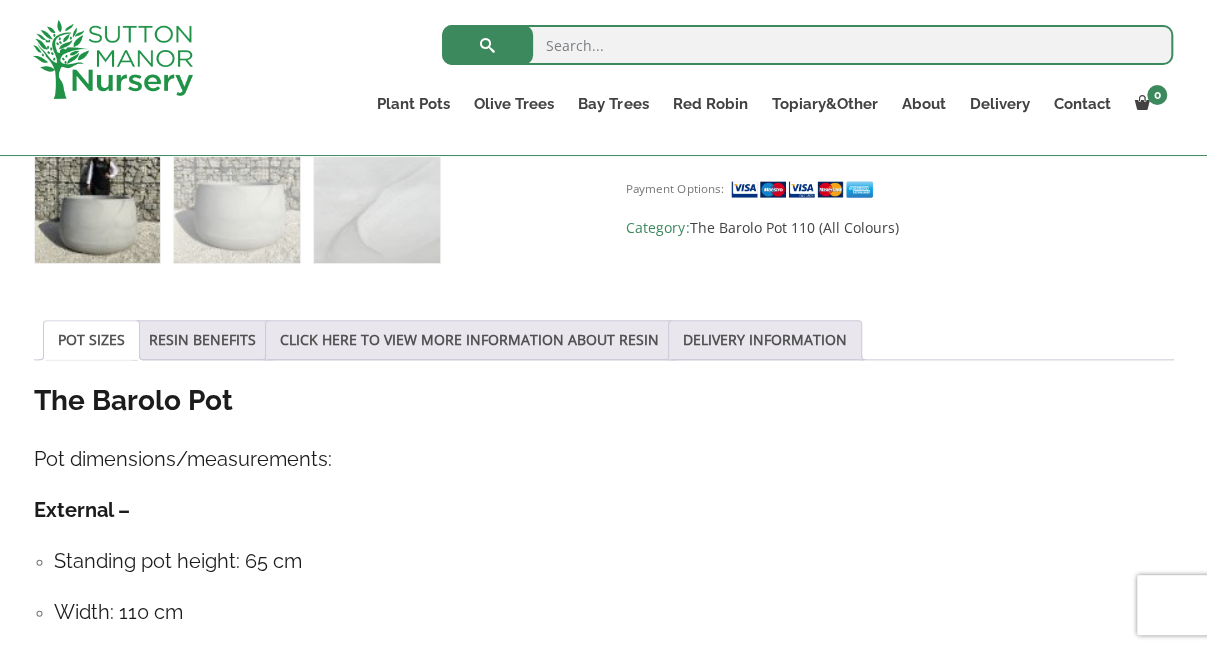 scroll, scrollTop: 1100, scrollLeft: 0, axis: vertical 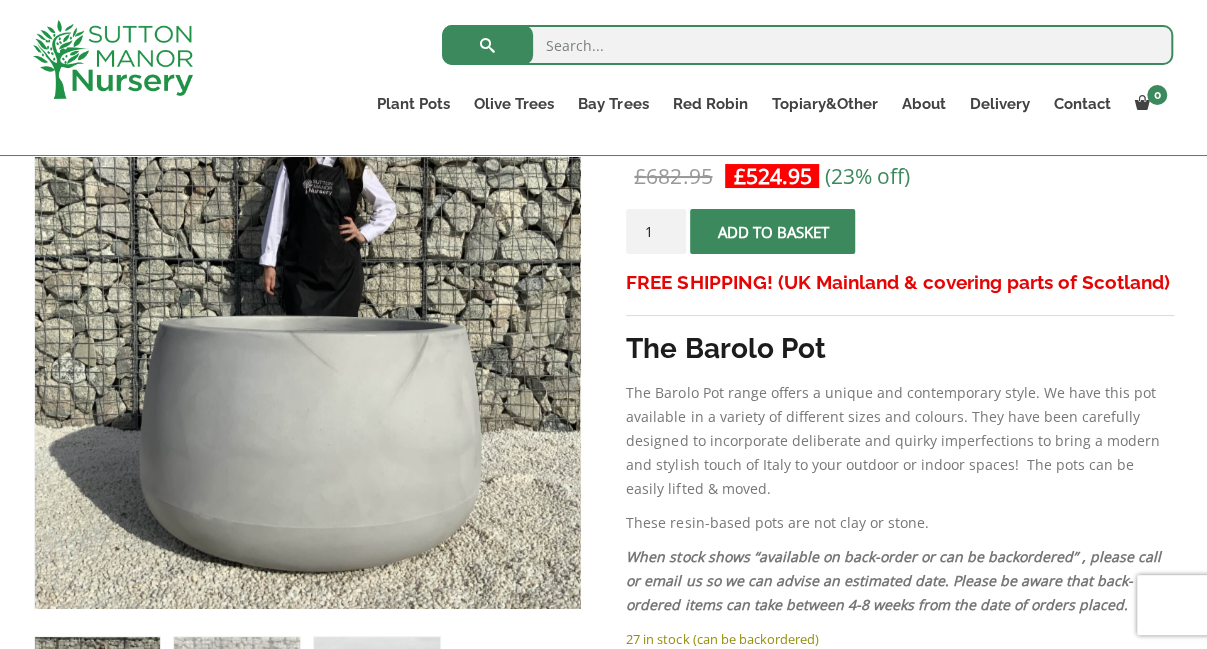 click at bounding box center (773, 231) 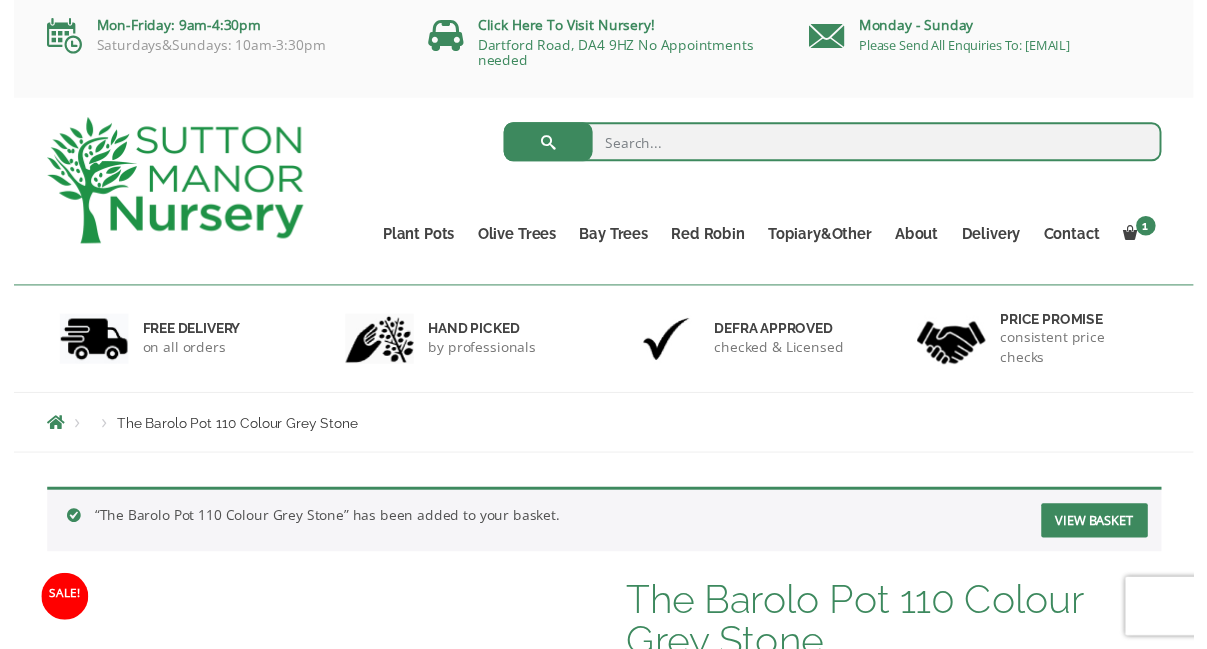 scroll, scrollTop: 0, scrollLeft: 0, axis: both 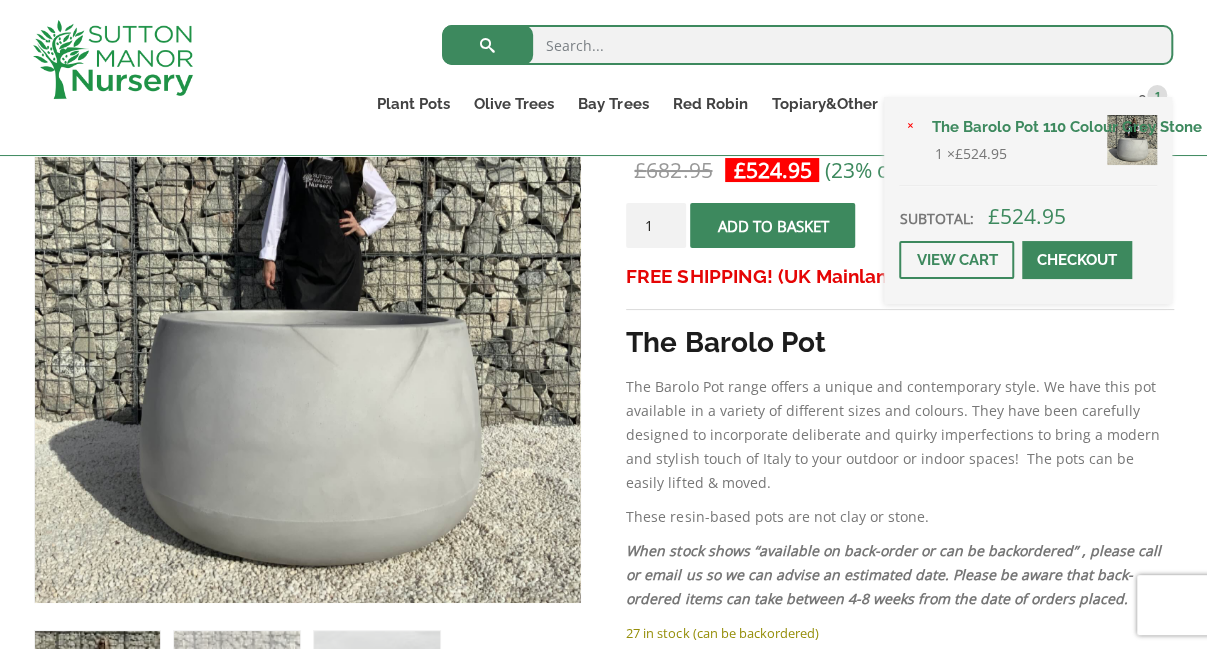 click on "×
The Barolo Pot 110 Colour Grey Stone
1 ×  £ 524.95
Subtotal:   £ 524.95
View cart Checkout" at bounding box center (1028, 200) 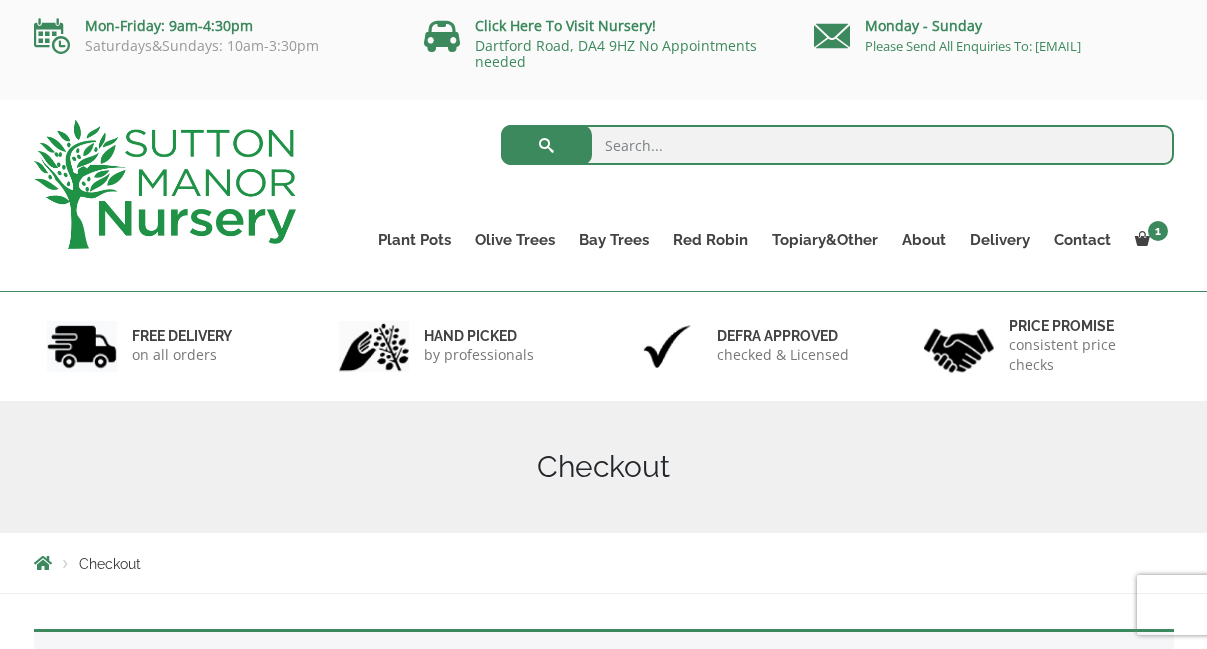 scroll, scrollTop: 0, scrollLeft: 0, axis: both 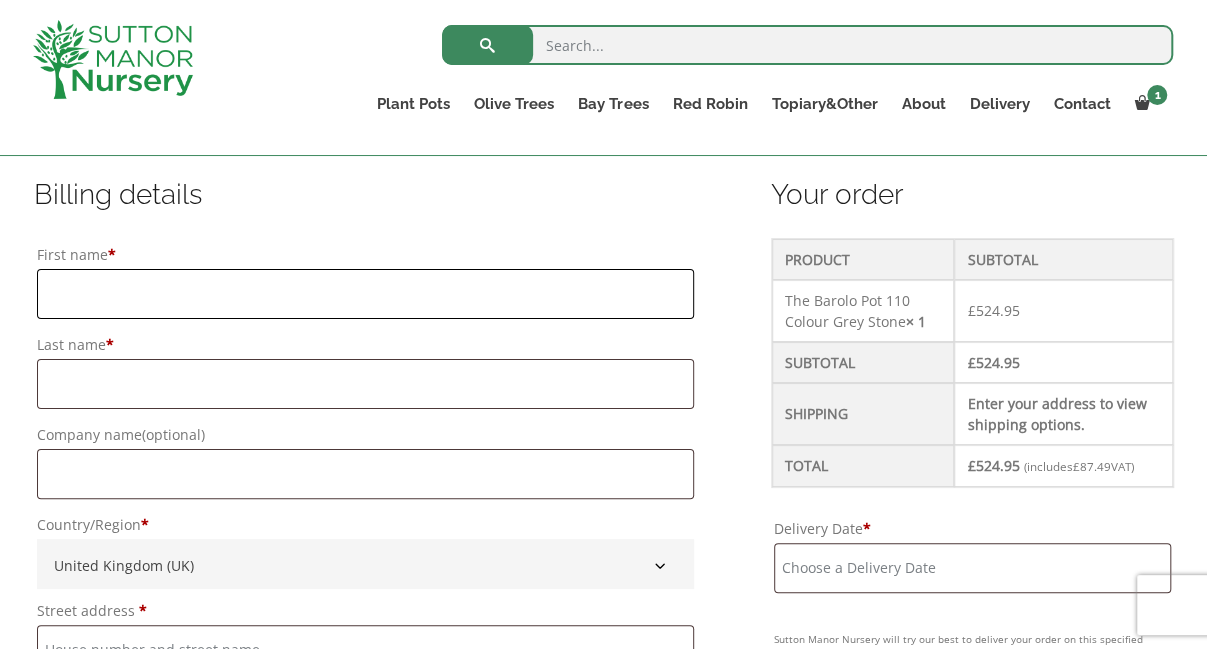 click on "First name  *" at bounding box center (365, 294) 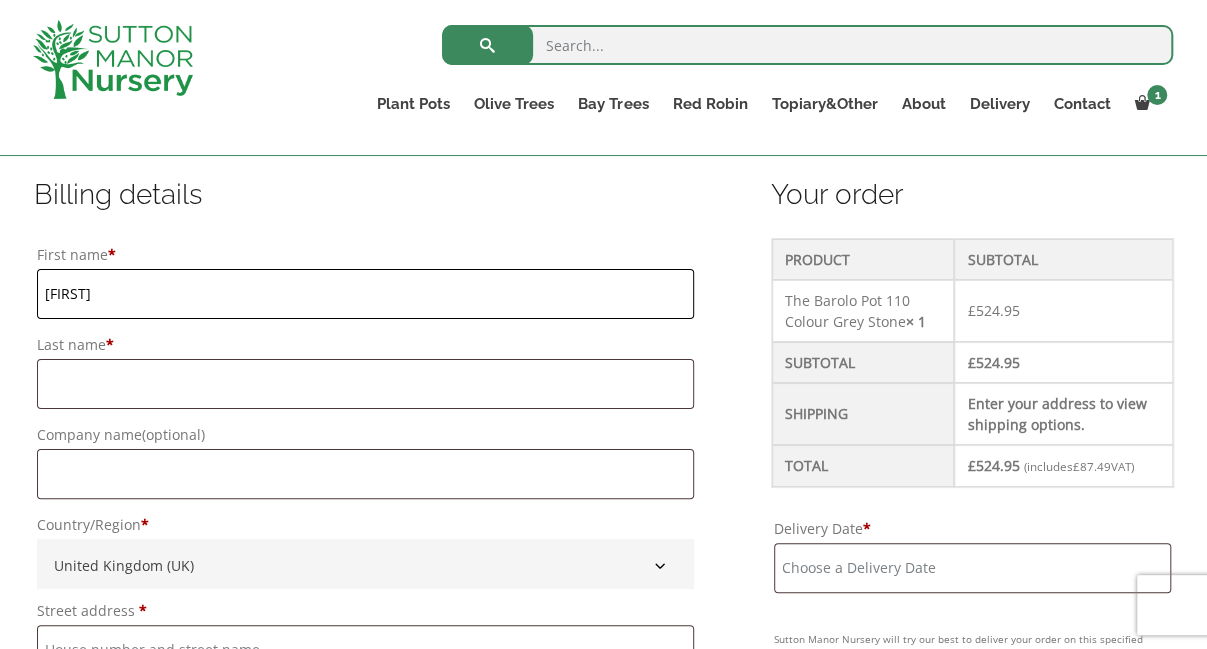 type on "Alina" 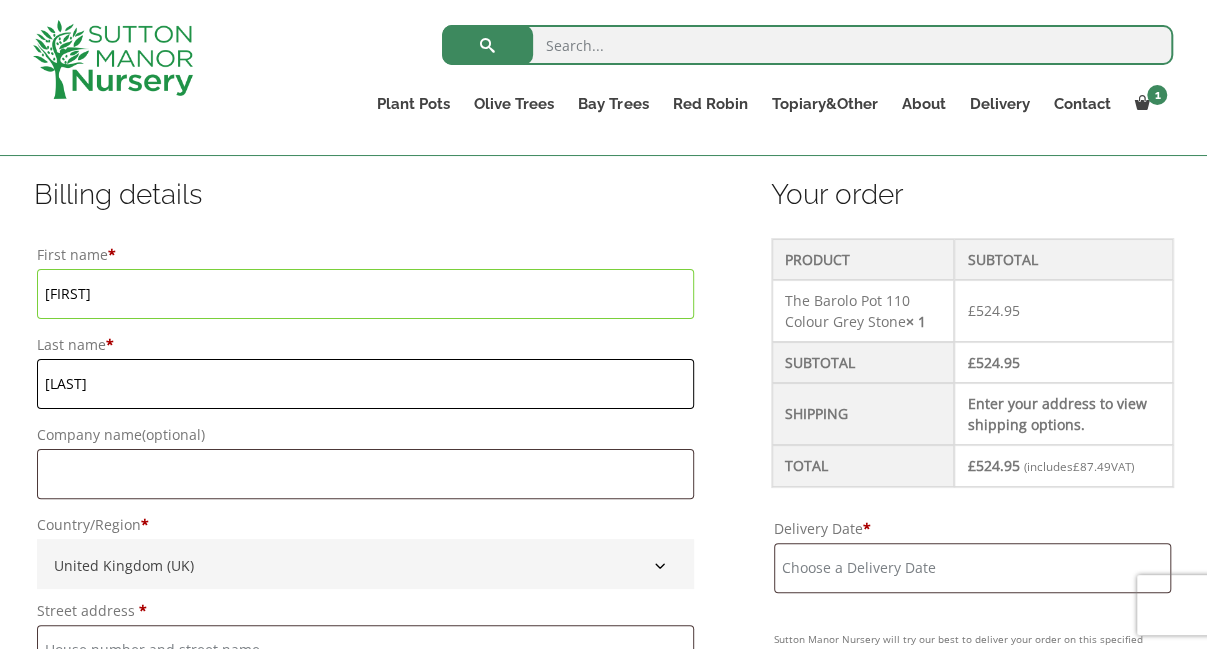 type on "Zvjagina" 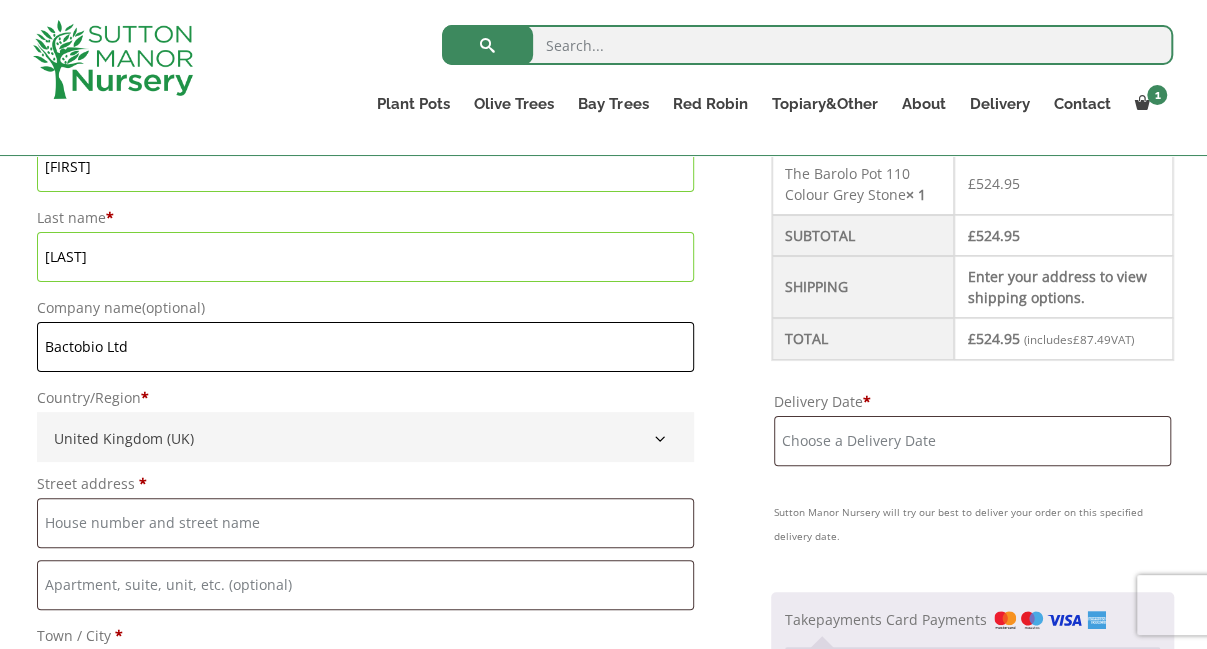 scroll, scrollTop: 700, scrollLeft: 0, axis: vertical 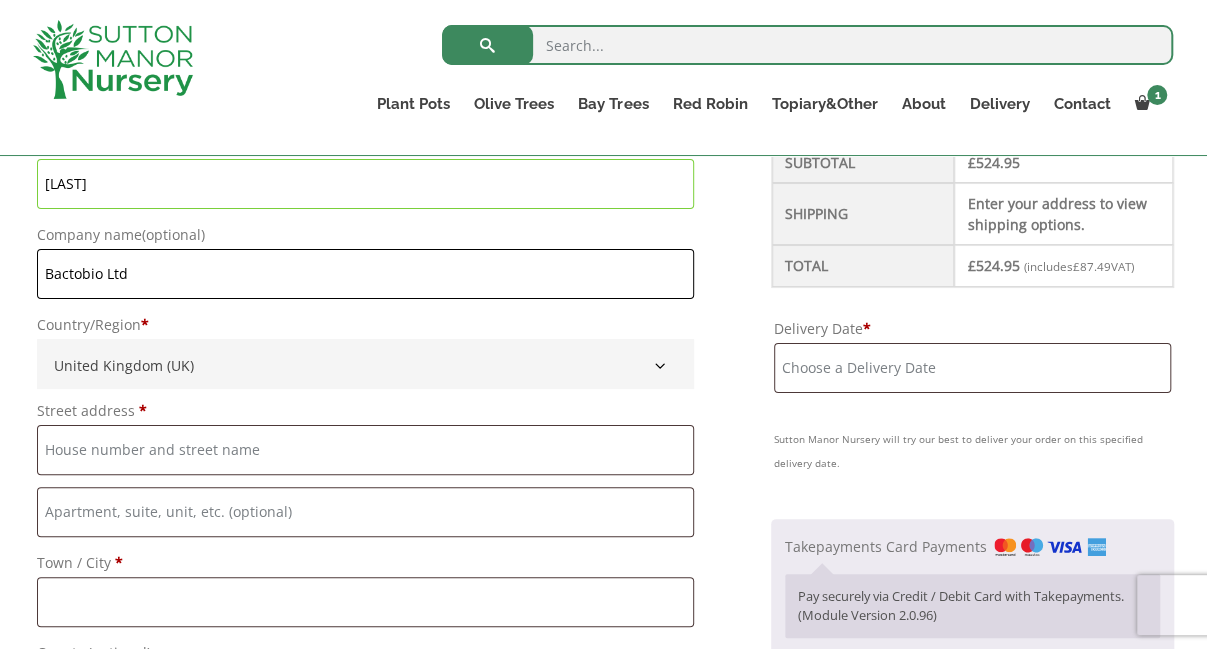 type on "Bactobio Ltd" 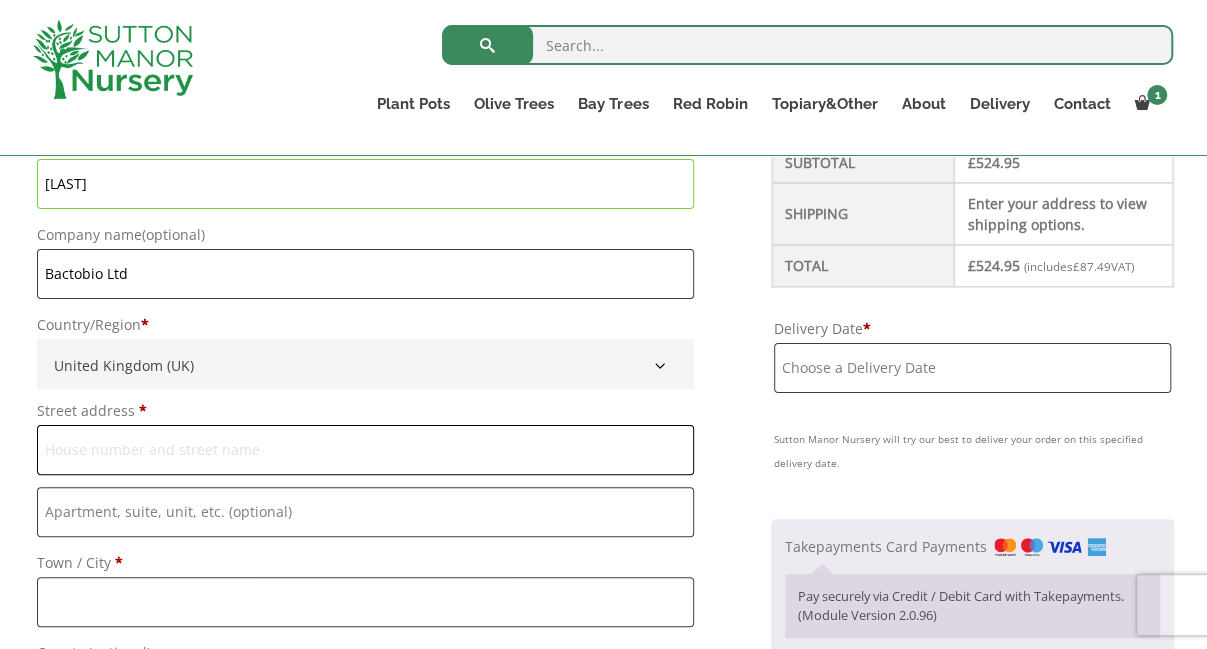 click on "Street address   *" at bounding box center (365, 450) 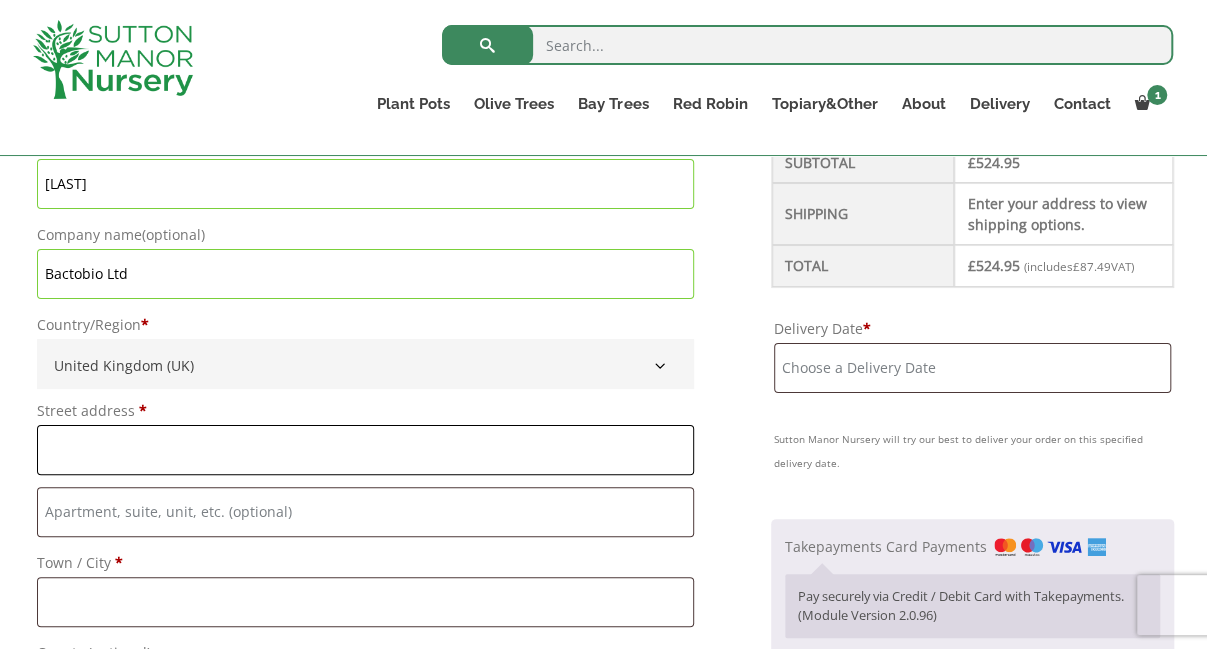 scroll, scrollTop: 900, scrollLeft: 0, axis: vertical 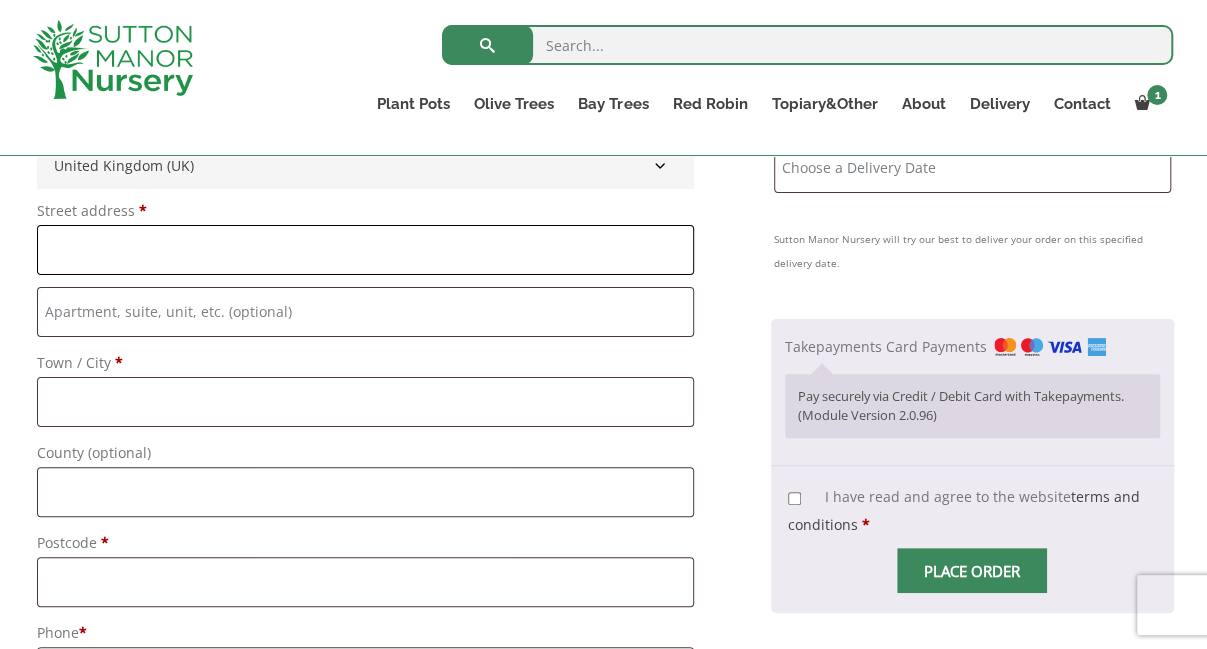 type on "1" 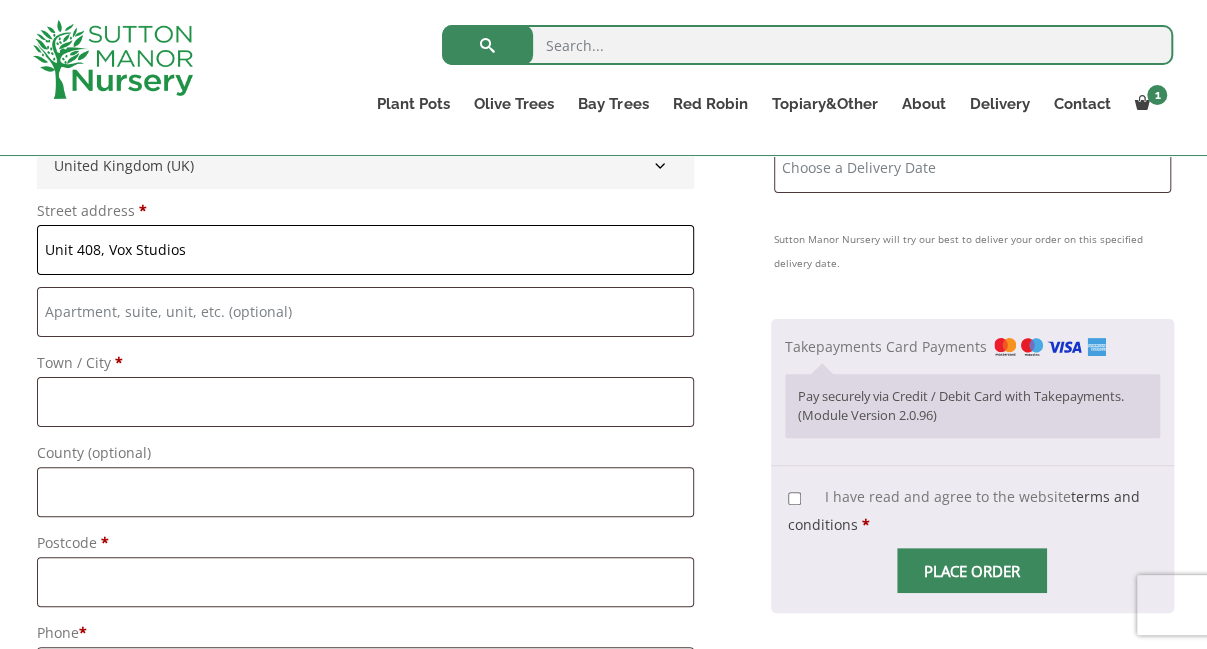 type on "Unit 408, Vox Studios" 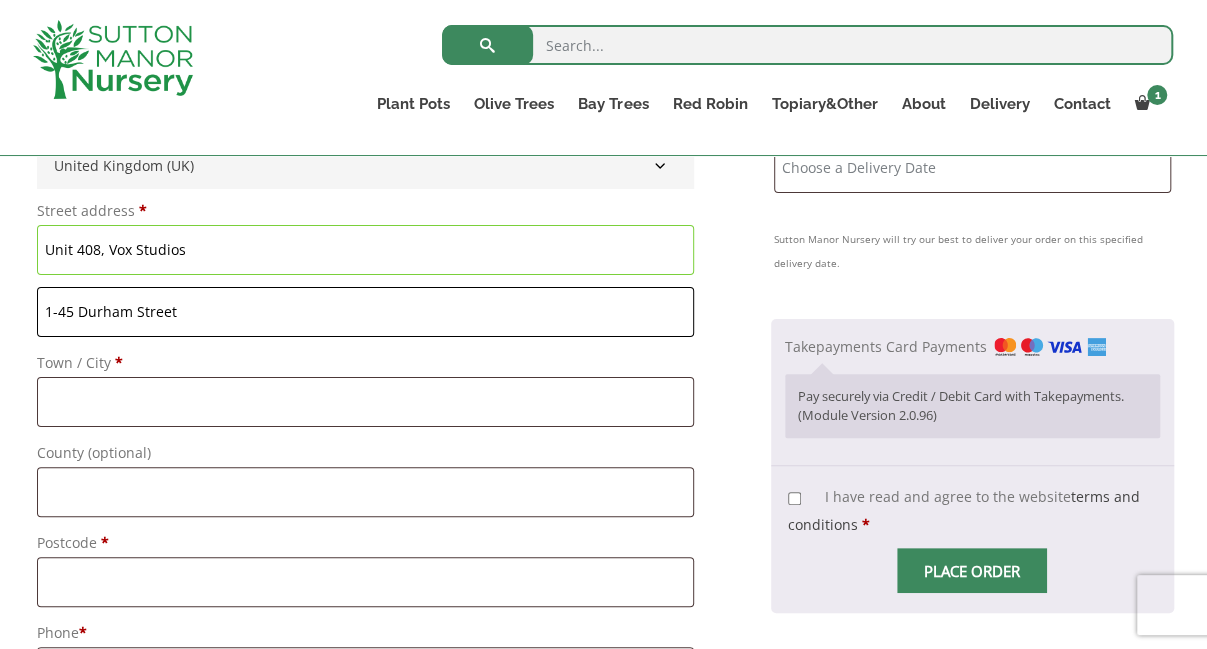 type on "1-45 Durham Street" 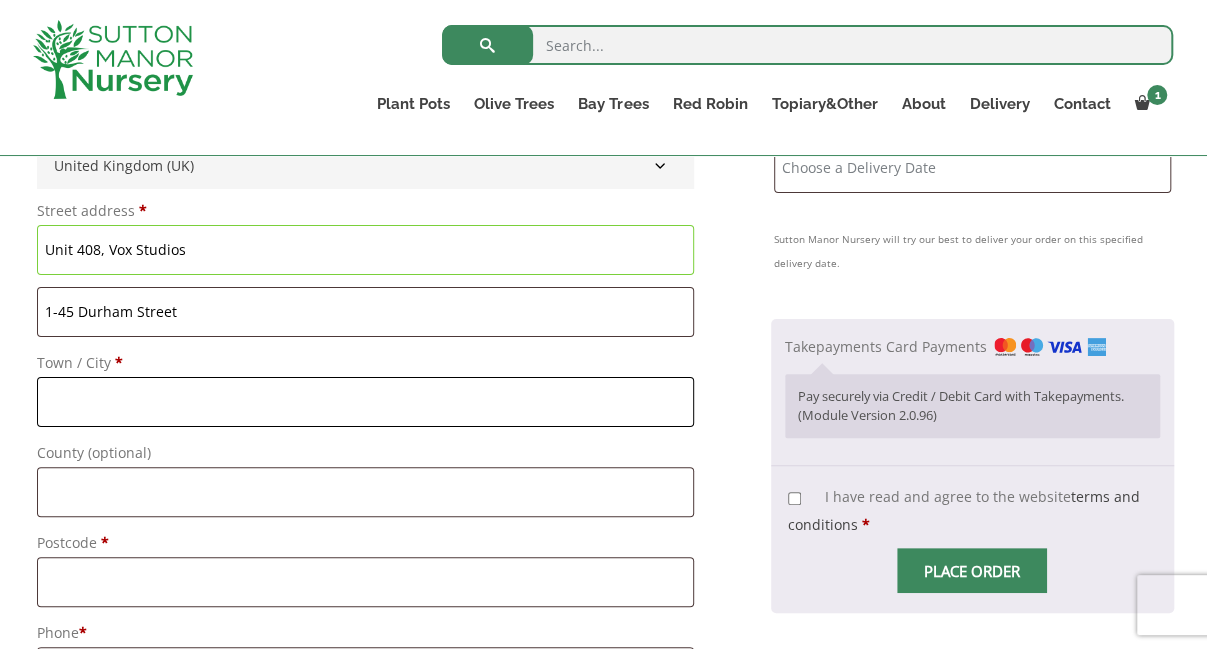 click on "Town / City   *" at bounding box center (365, 402) 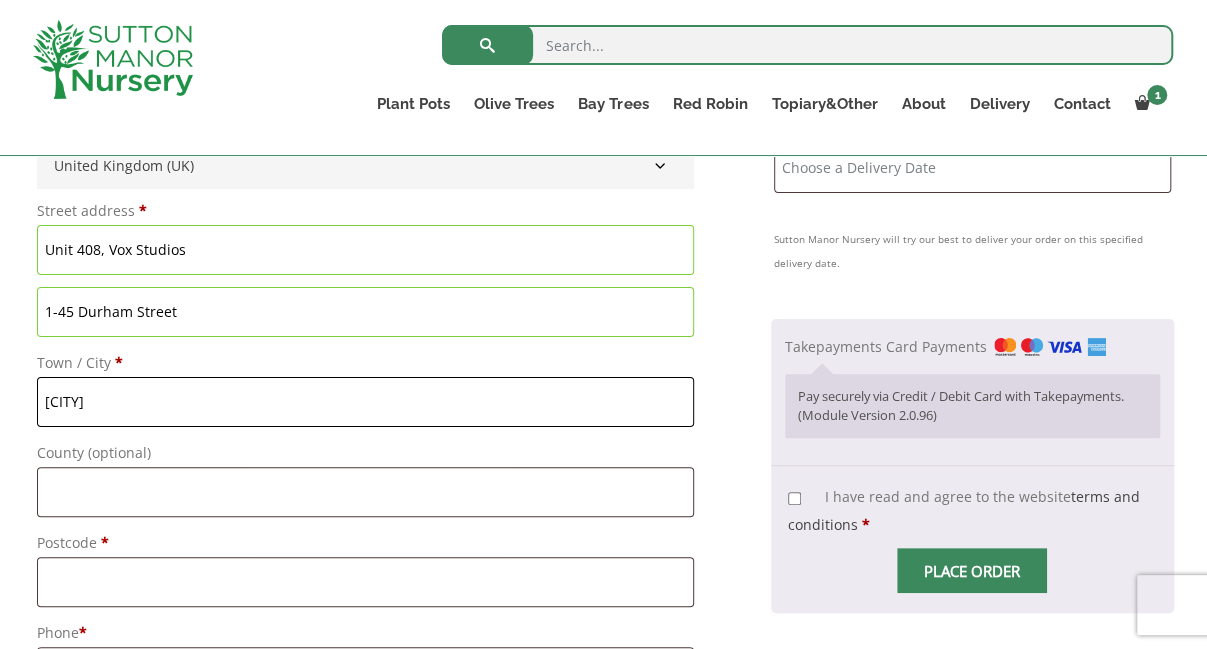 type on "[CITY]" 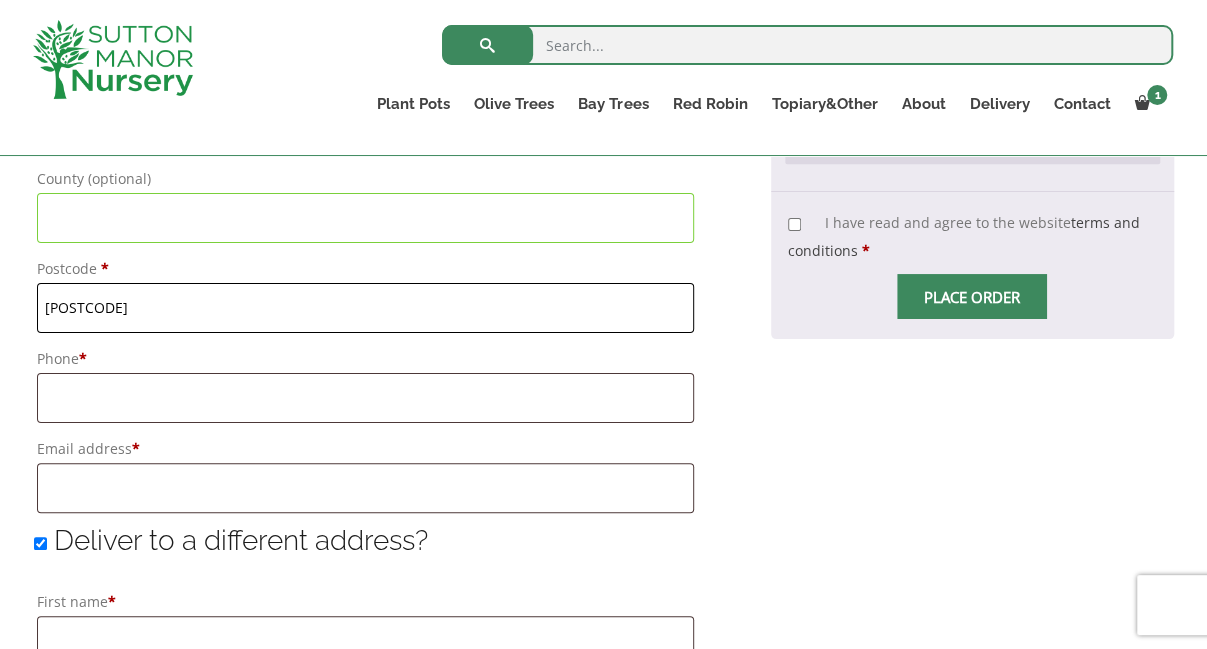scroll, scrollTop: 1200, scrollLeft: 0, axis: vertical 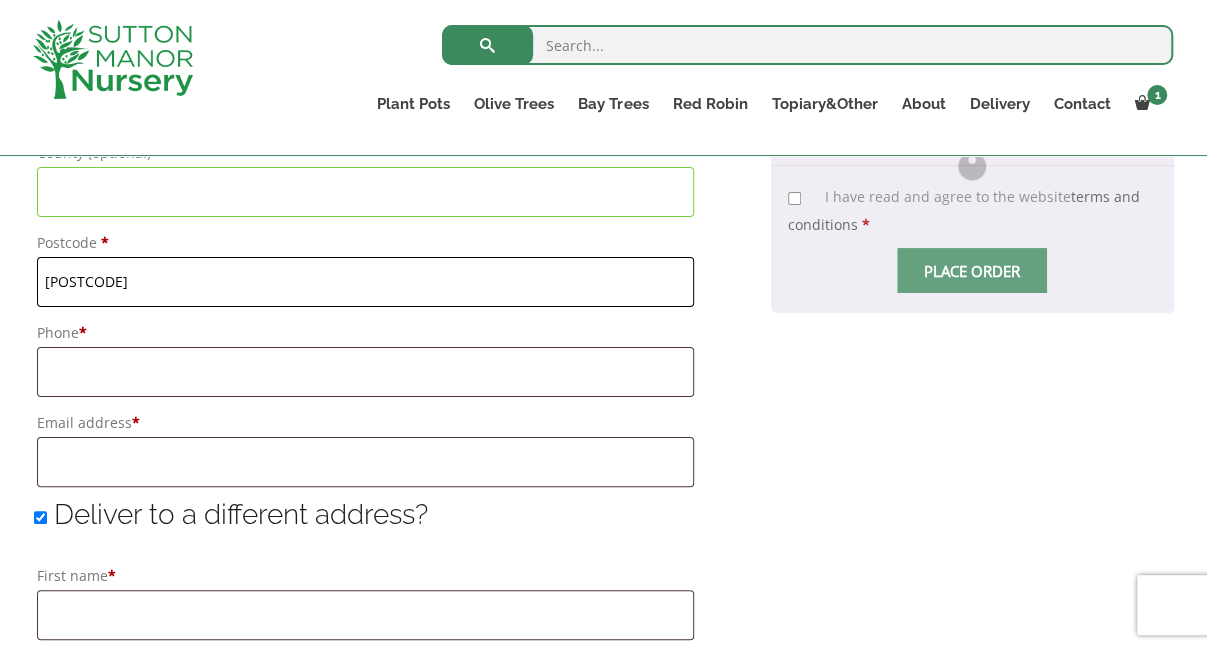 type on "SE11 5JH" 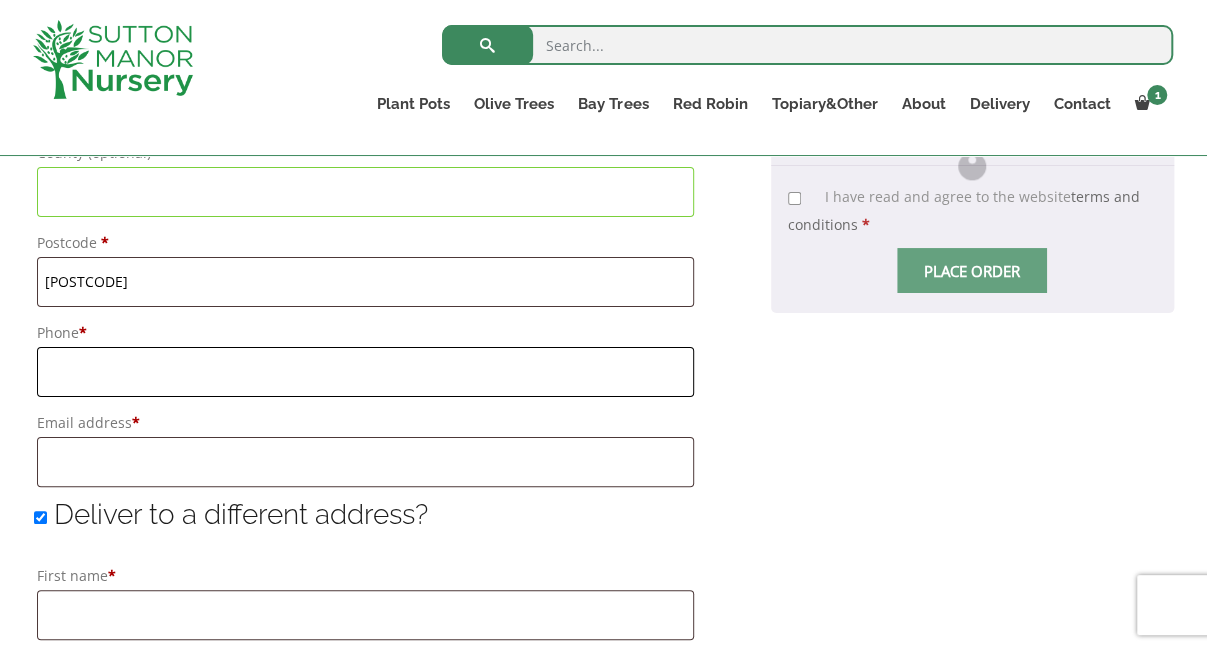 click on "Phone  *" at bounding box center (365, 372) 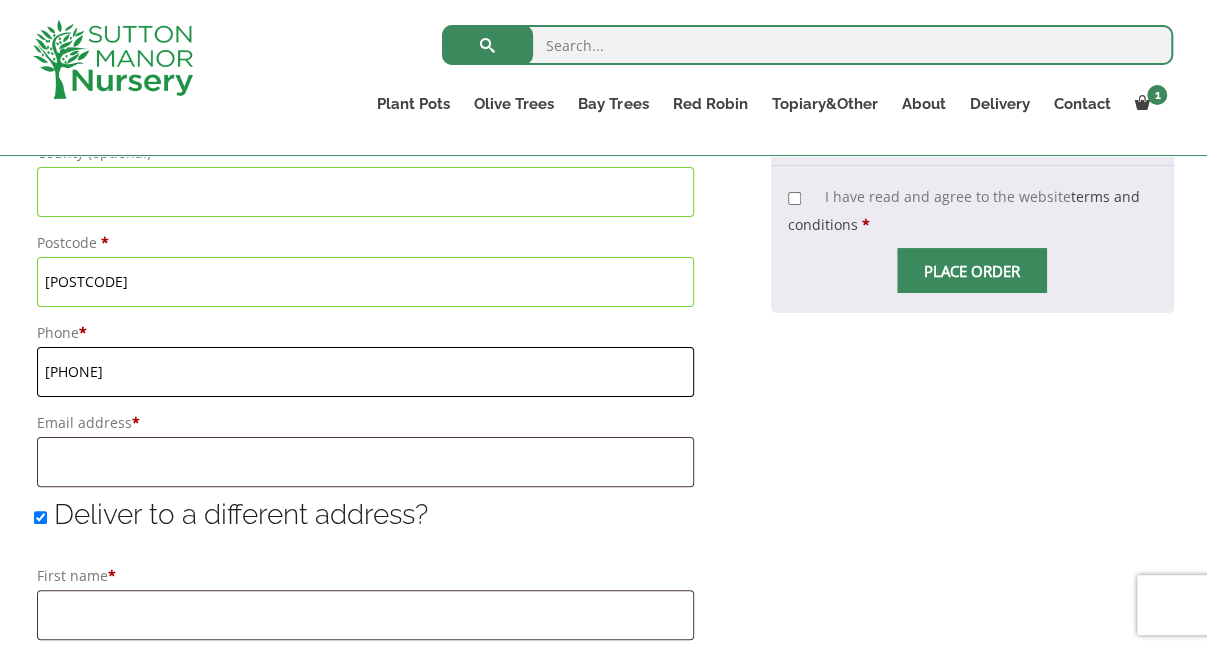 type on "07592253726" 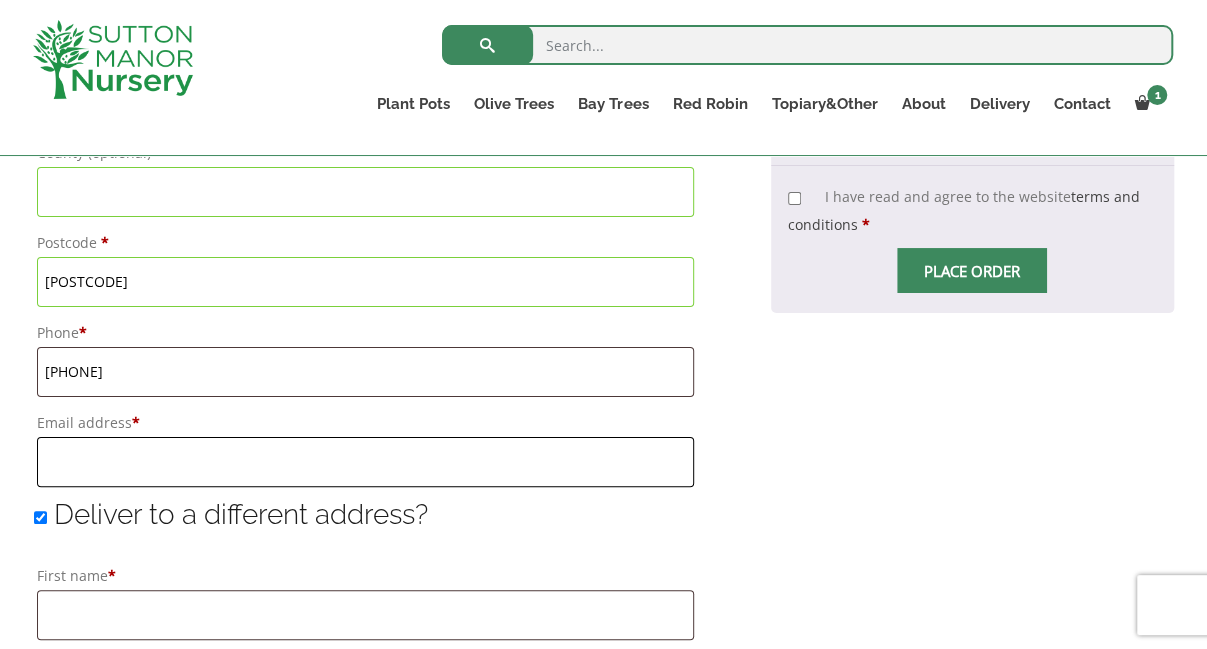 click on "Email address  *" at bounding box center [365, 462] 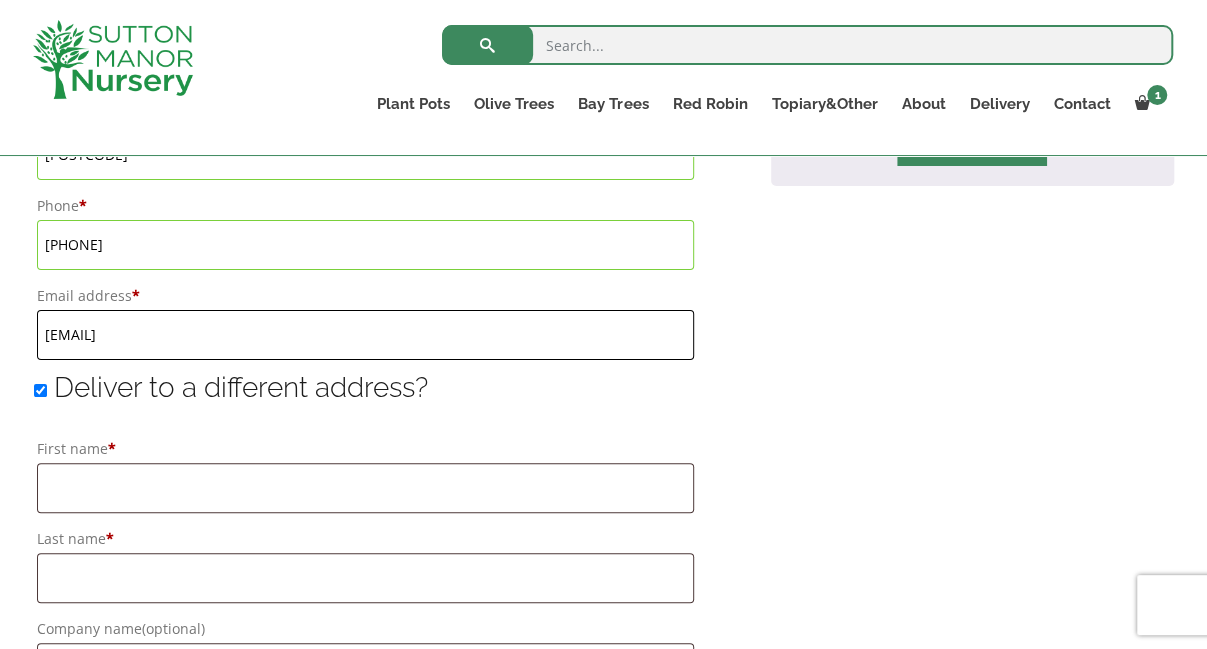 scroll, scrollTop: 1400, scrollLeft: 0, axis: vertical 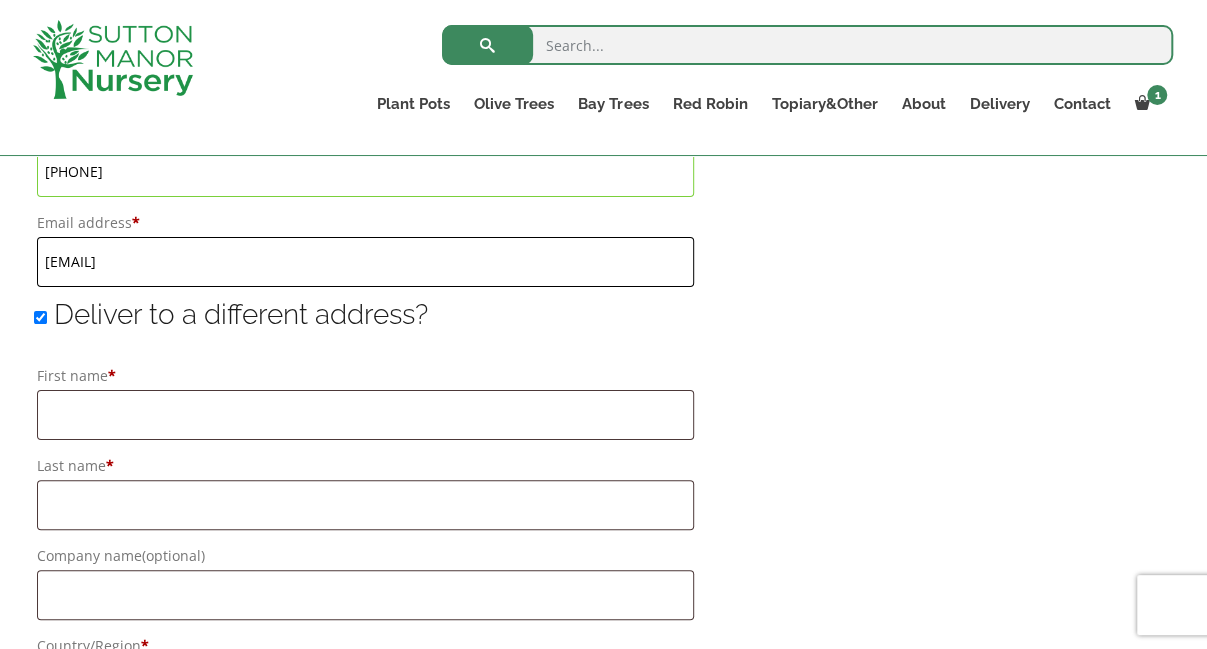 type on "invoices@bacto.bio" 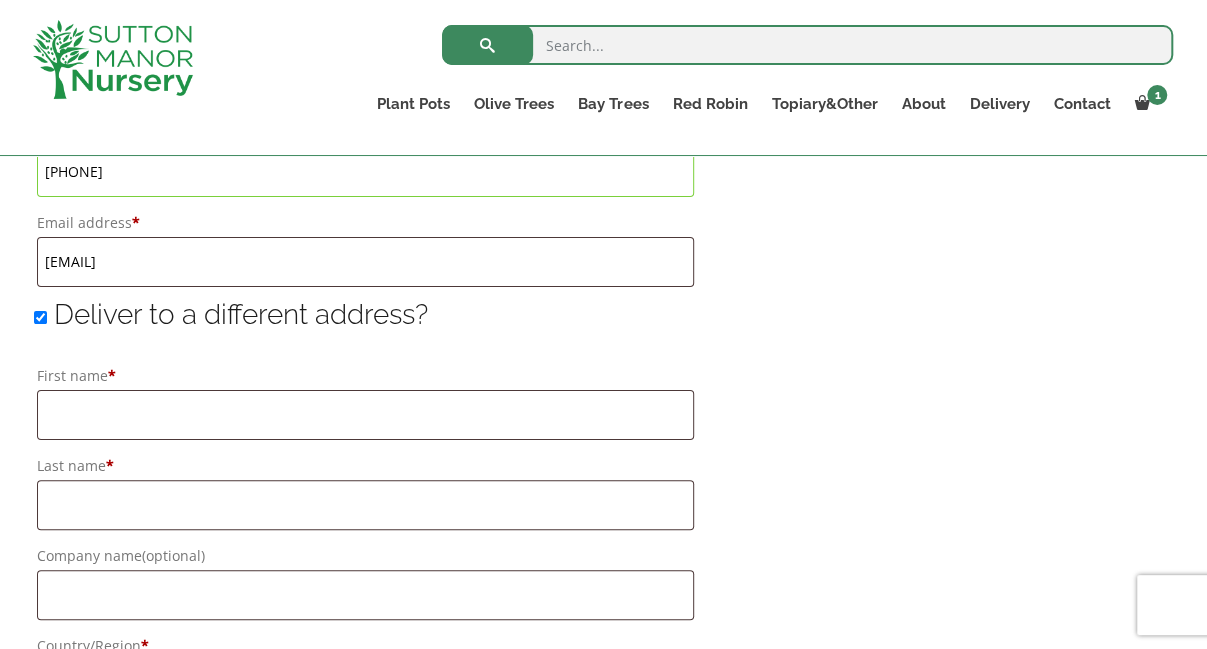 click on "Deliver to a different address?" at bounding box center [40, 317] 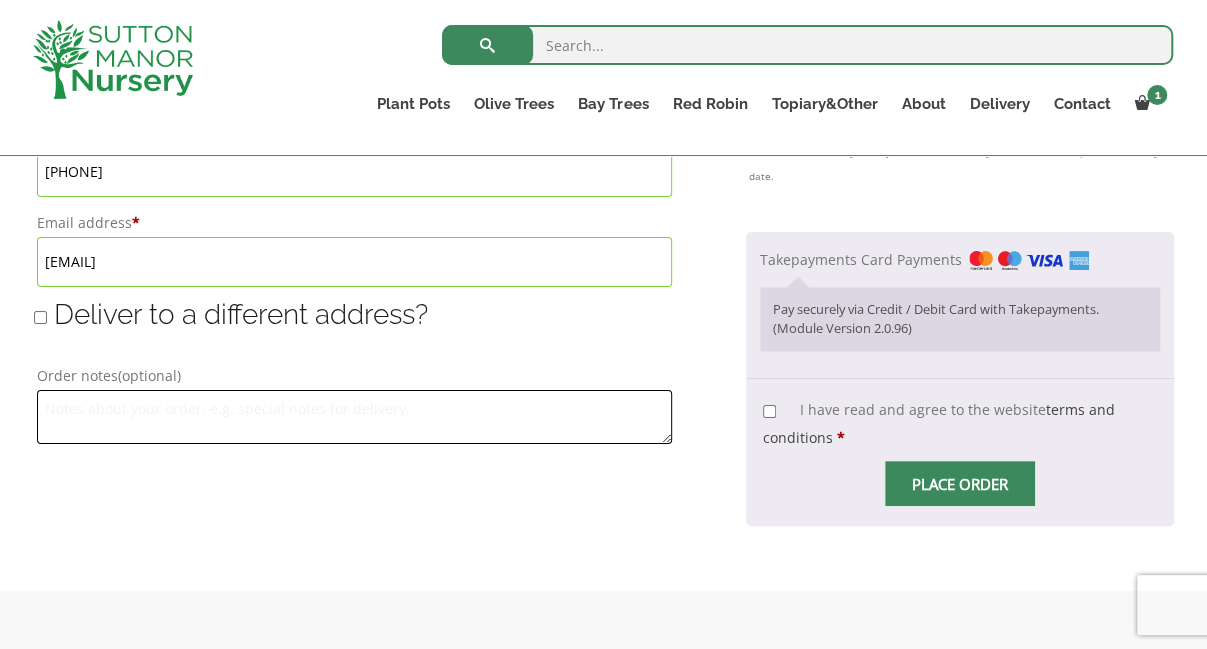click on "Order notes  (optional)" at bounding box center (354, 417) 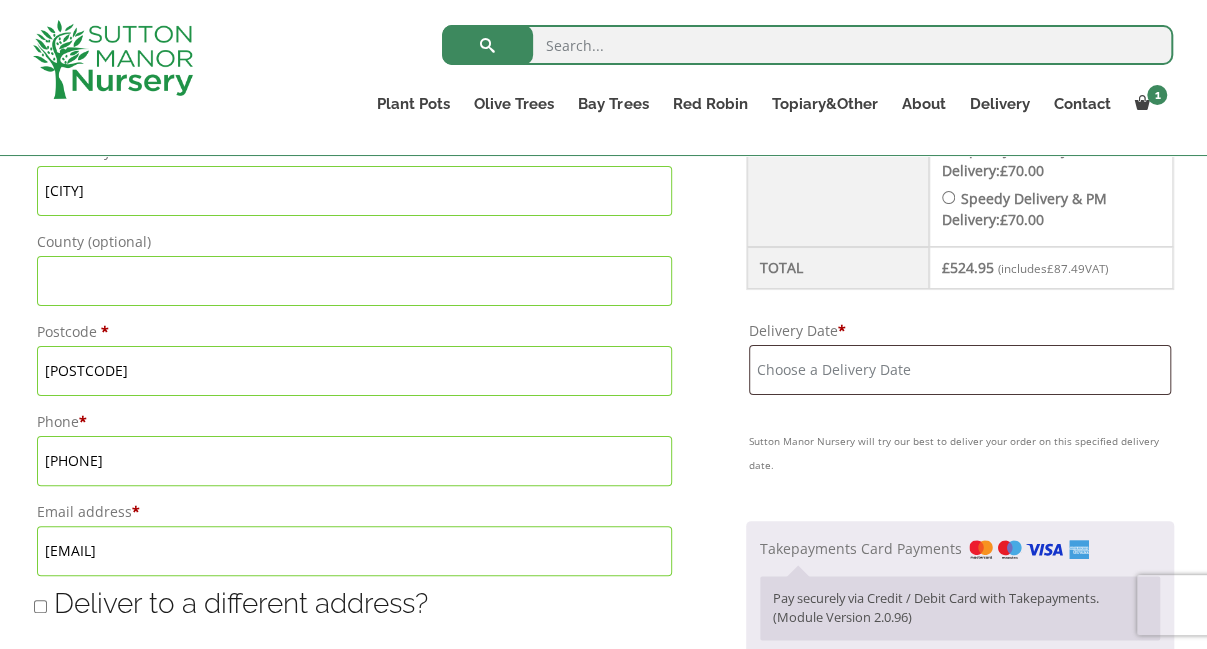 scroll, scrollTop: 1300, scrollLeft: 0, axis: vertical 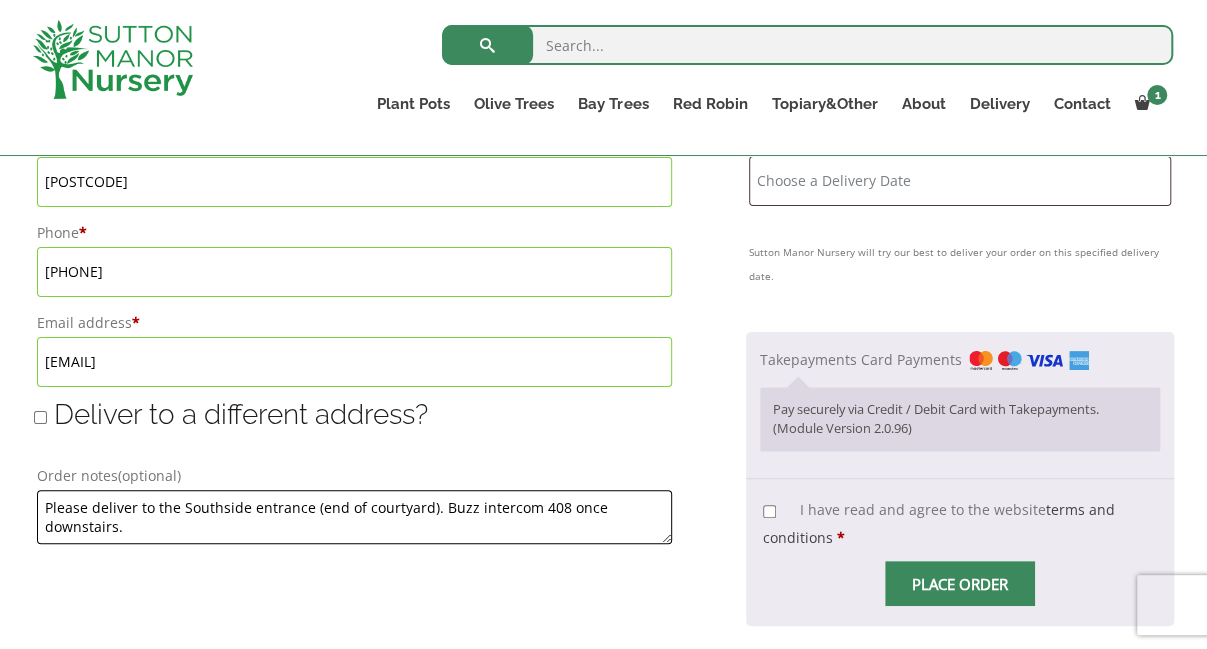 type on "Please deliver to the Southside entrance (end of courtyard). Buzz intercom 408 once downstairs." 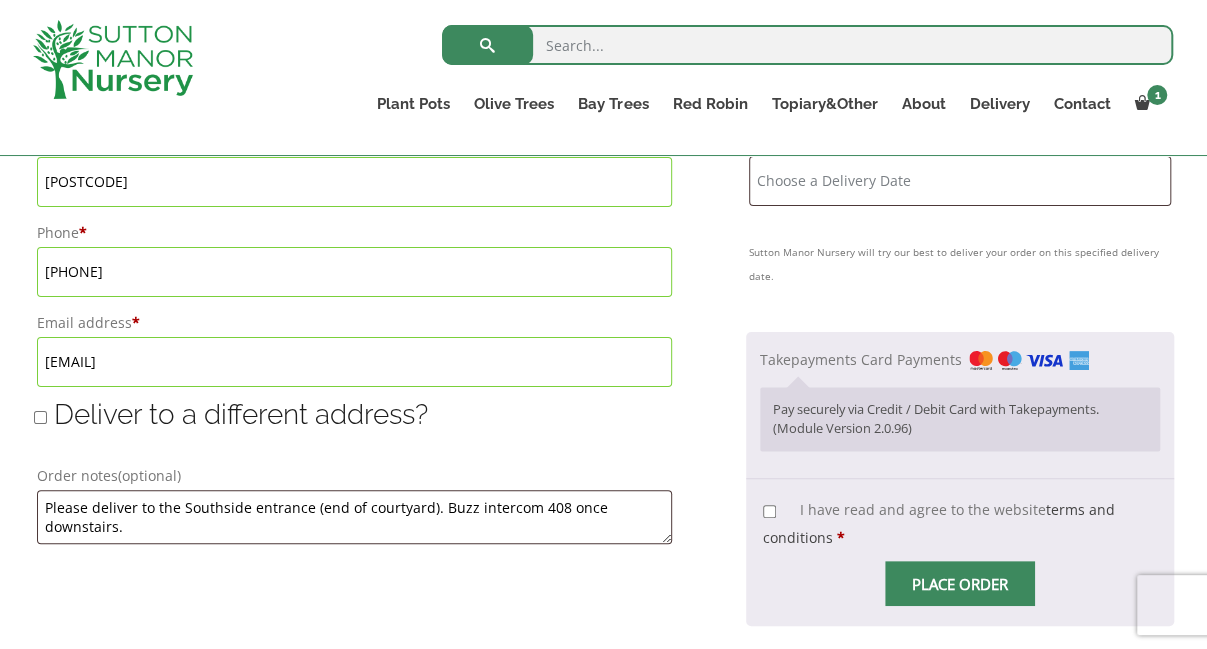 click on "I have read and agree to the website  terms and conditions   *" at bounding box center (769, 511) 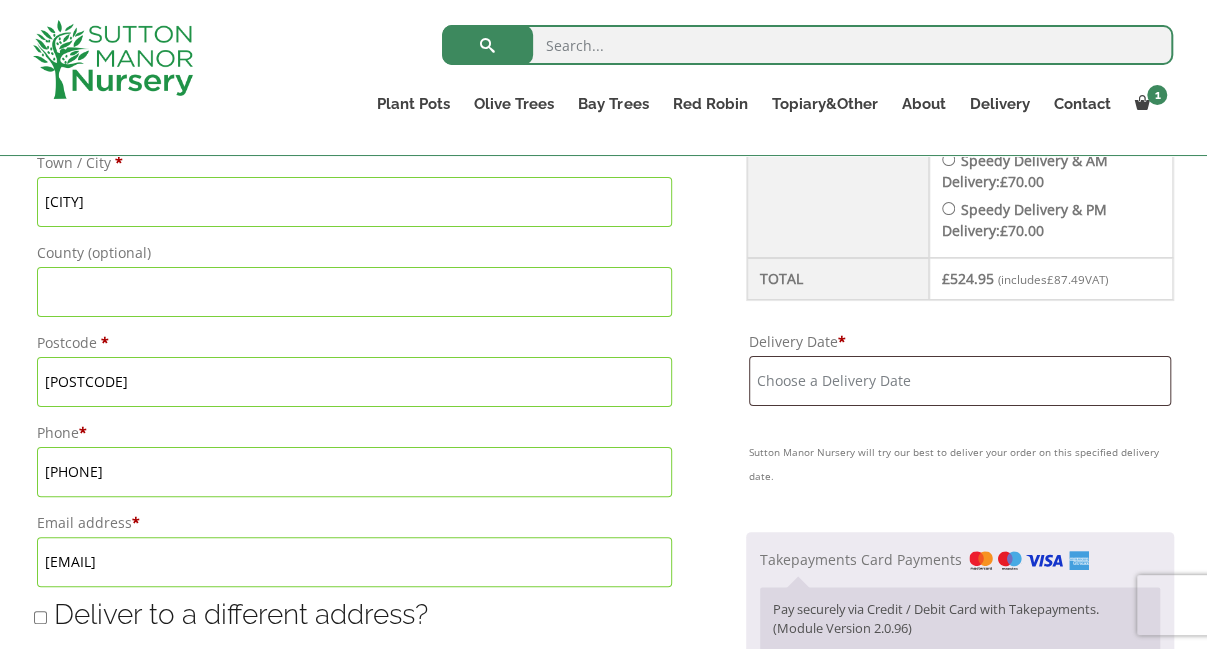 scroll, scrollTop: 1400, scrollLeft: 0, axis: vertical 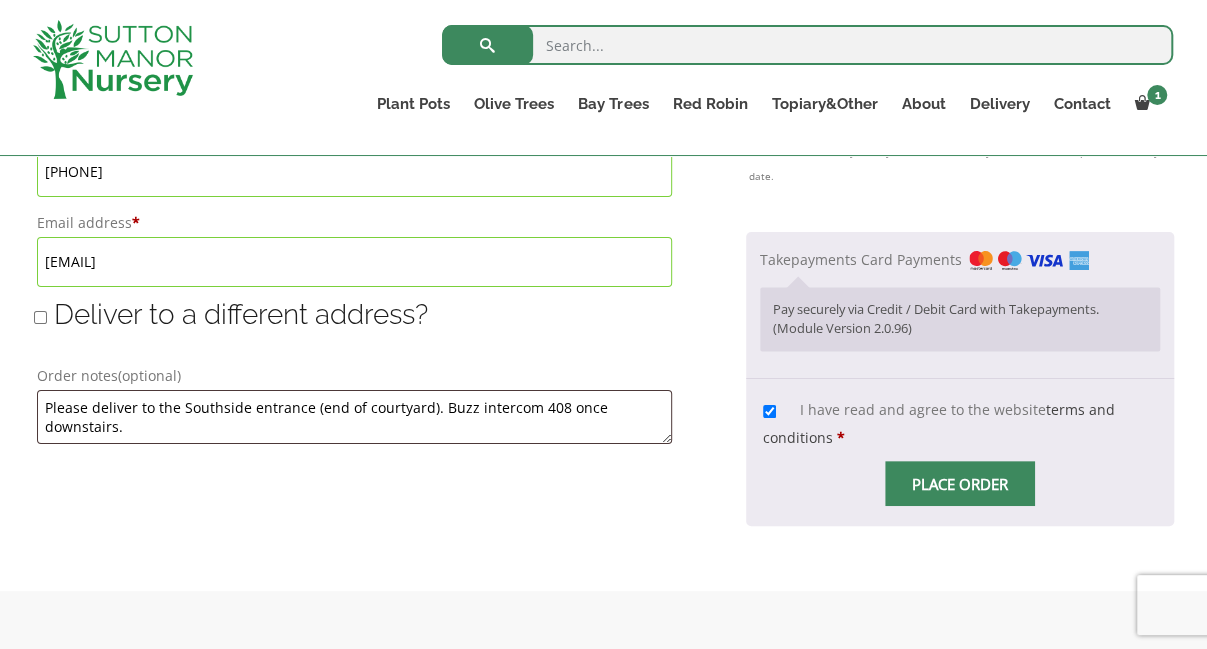 click at bounding box center [960, 484] 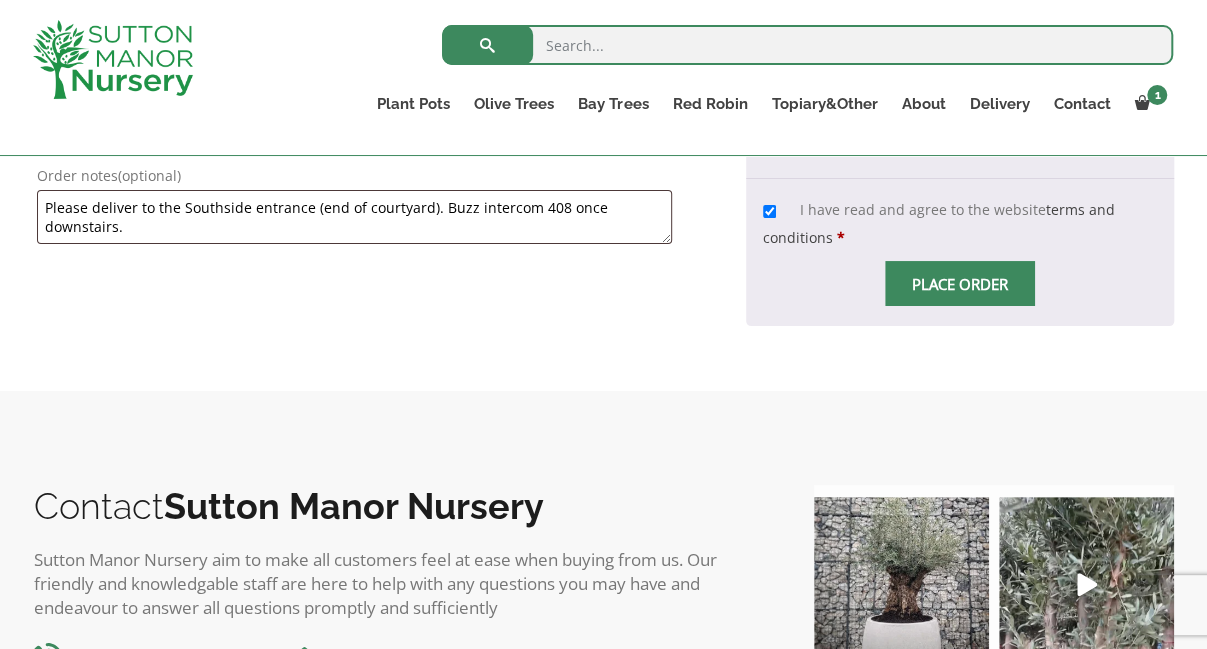 scroll, scrollTop: 1800, scrollLeft: 0, axis: vertical 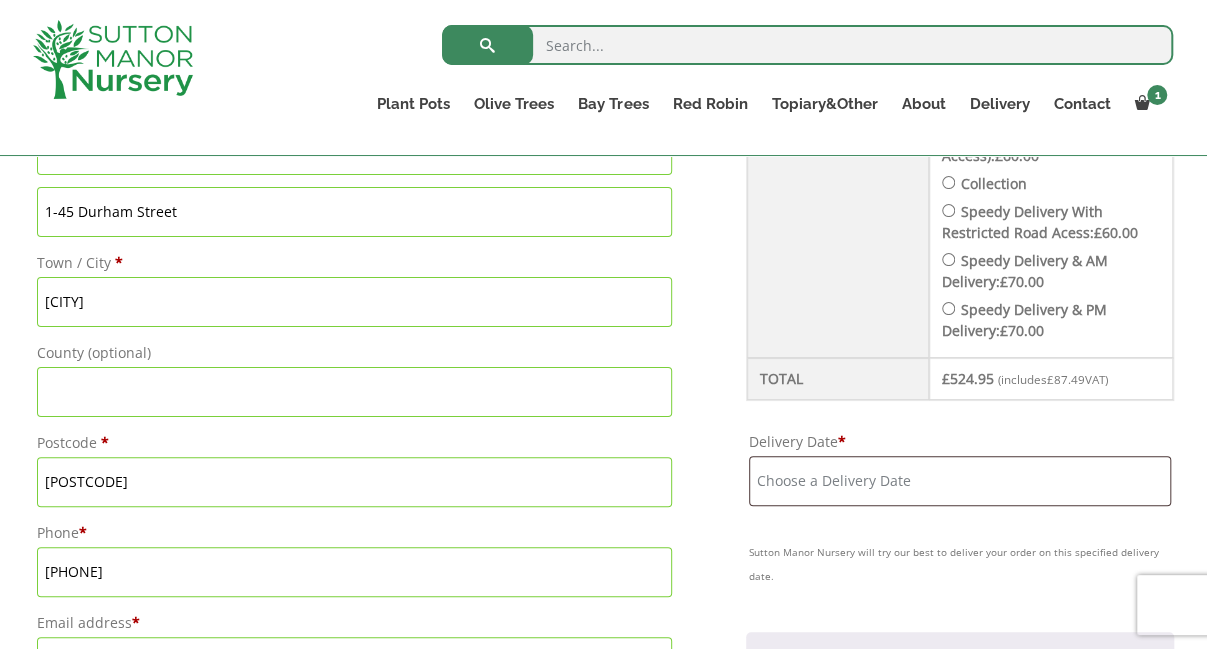 click on "Delivery Date *" at bounding box center [960, 481] 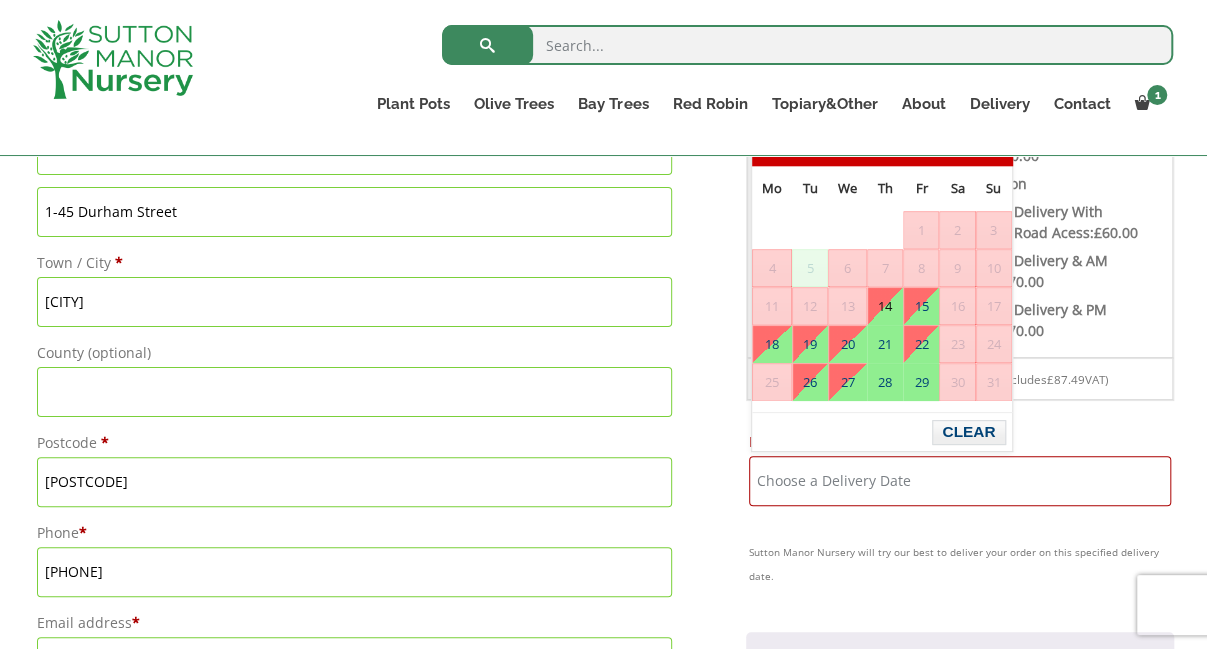 click on "14" at bounding box center (885, 306) 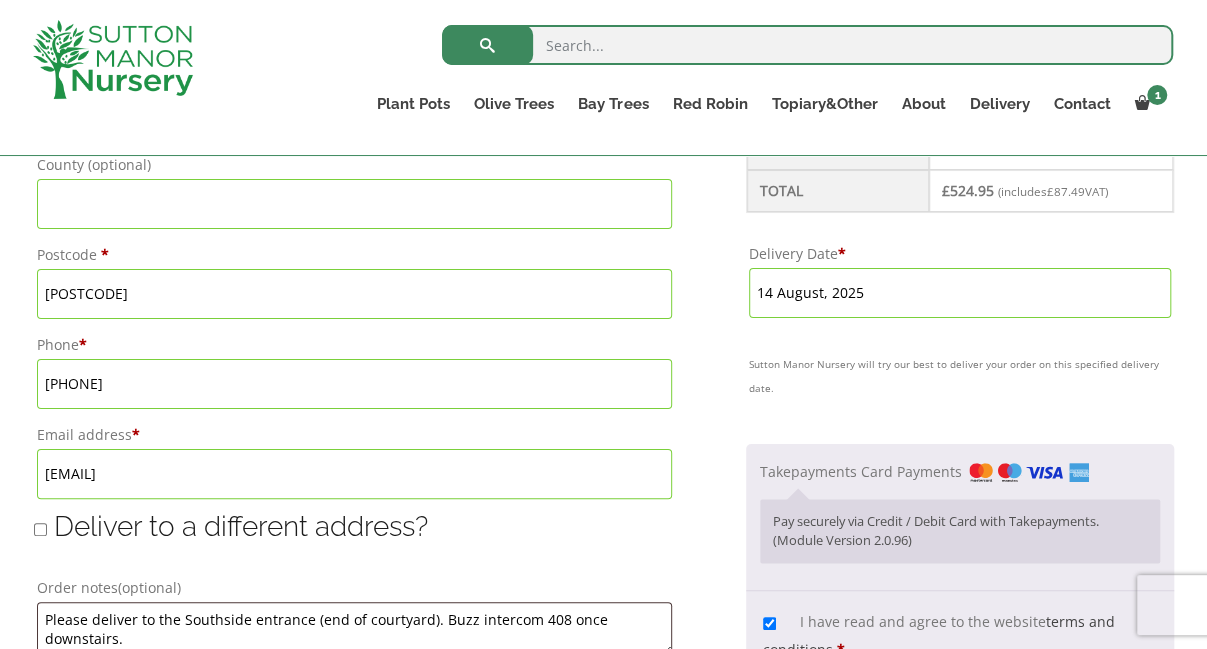 scroll, scrollTop: 1300, scrollLeft: 0, axis: vertical 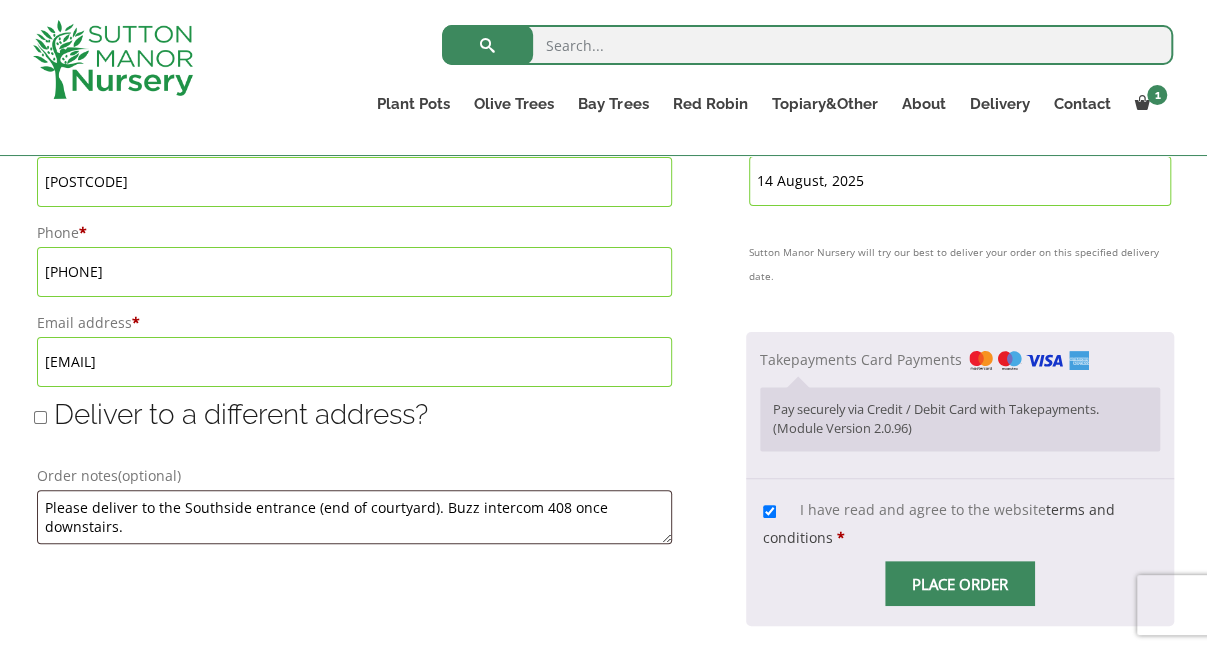 click at bounding box center (960, 584) 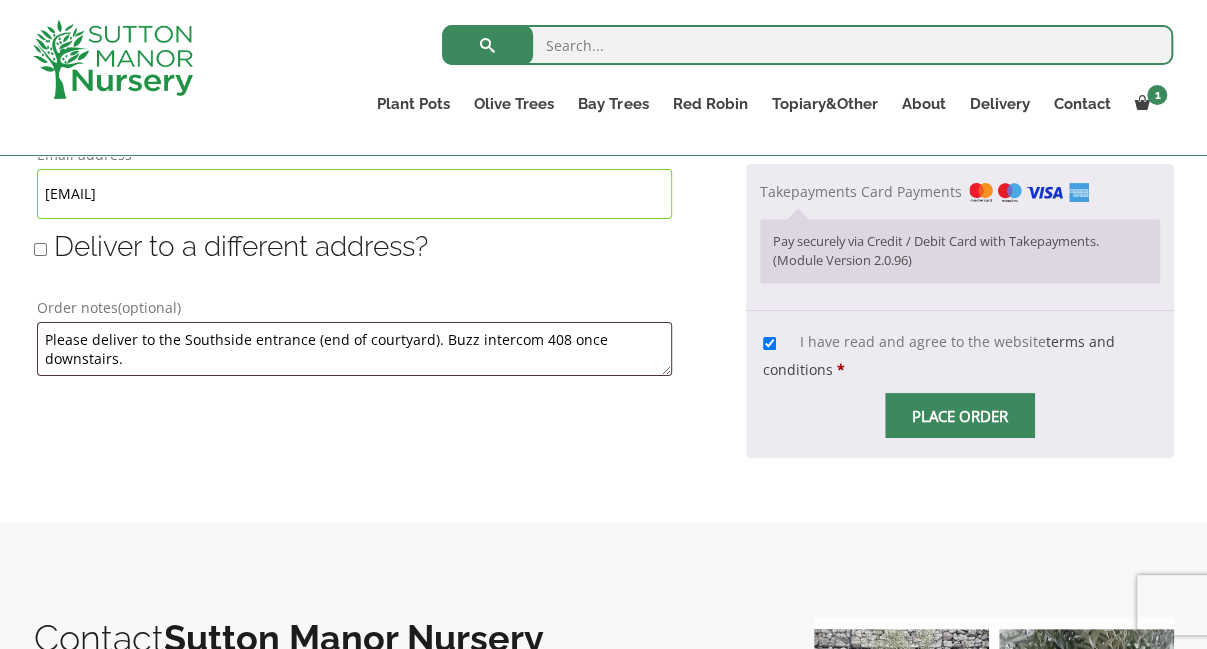 scroll, scrollTop: 1700, scrollLeft: 0, axis: vertical 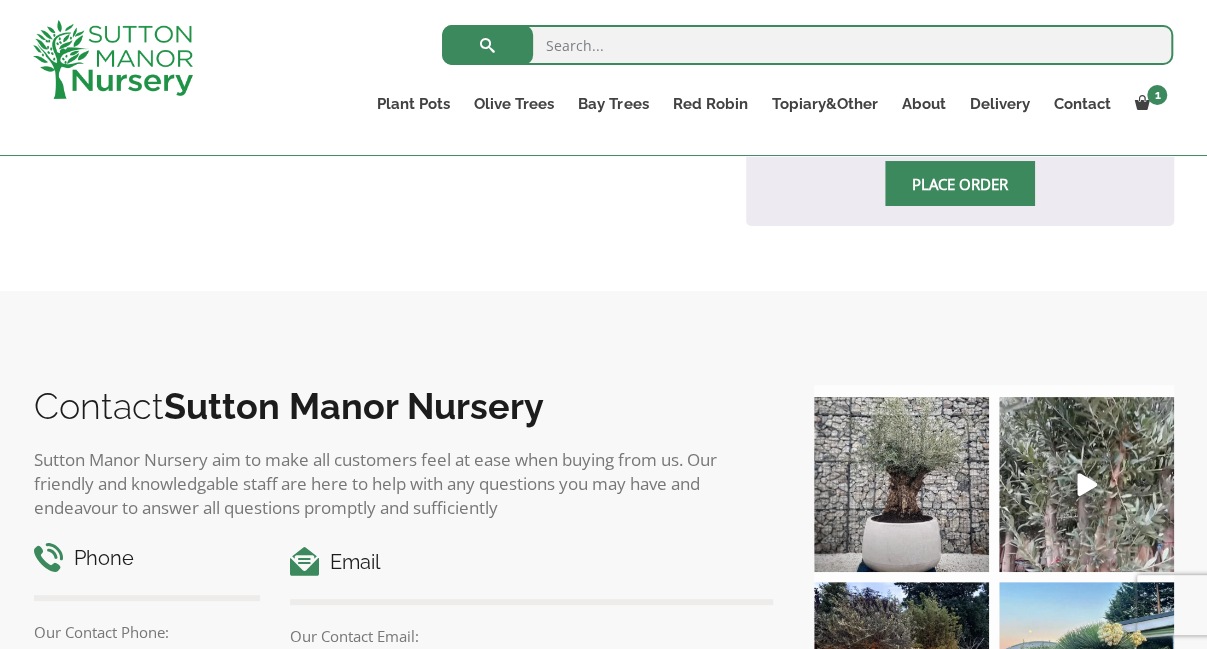 click at bounding box center (960, 184) 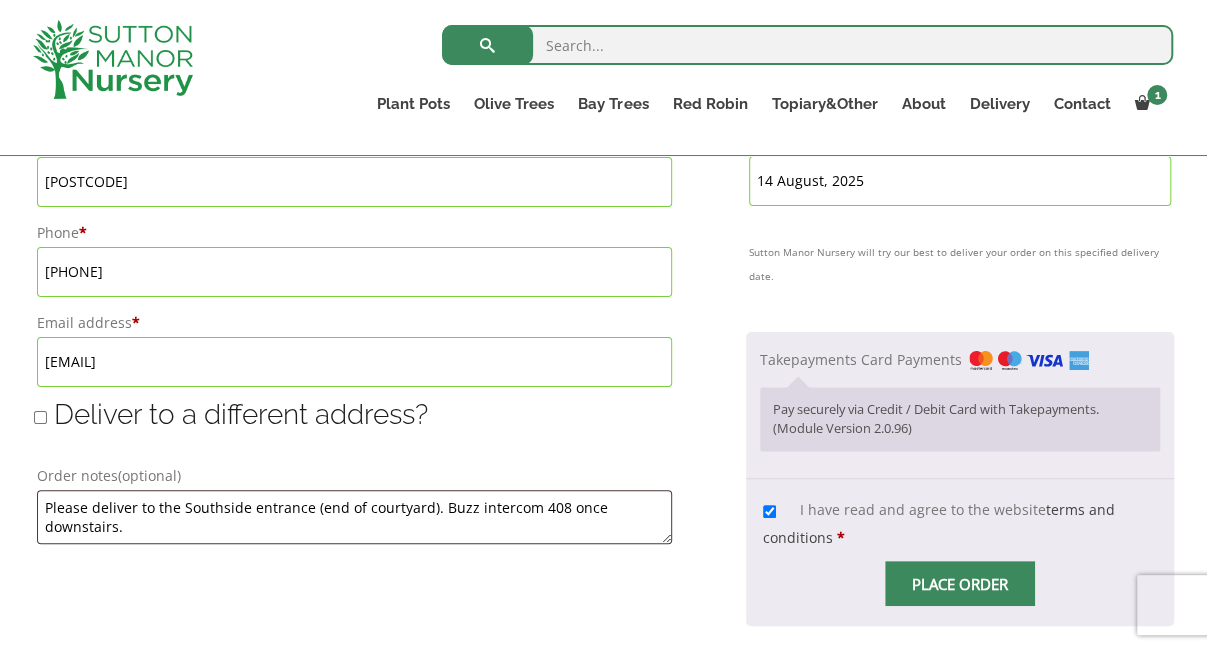 scroll, scrollTop: 1100, scrollLeft: 0, axis: vertical 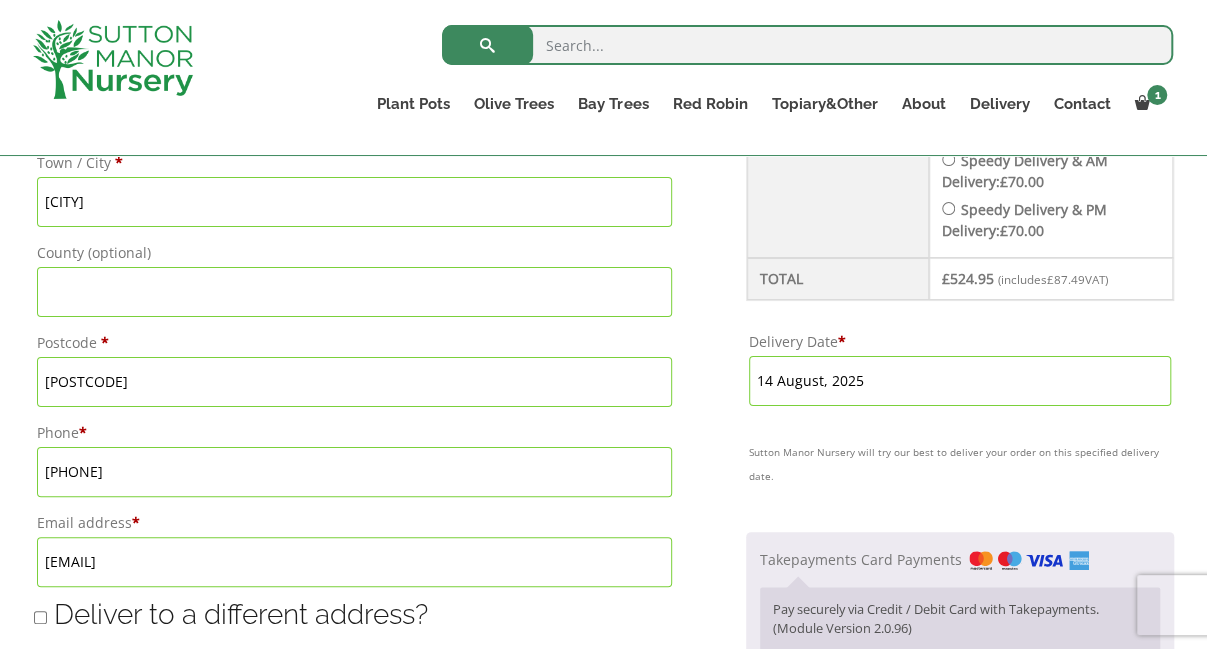 click on "Billing details
First name  * Alina Last name  * Zvjagina Company name  (optional) Bactobio Ltd Country/Region  * Select a country / region… Guernsey United Kingdom (UK) United Kingdom (UK) Street address   * Unit 408, Vox Studios Flat, suite, unit, etc.   (optional) 1-45 Durham Street Town / City   * London County   (optional) Postcode   * SE11 5JH Phone  * 07592253726 Email address  * invoices@bacto.bio
Deliver to a different address?
First name  * Last name  * Company name  (optional) Country/Region  * Select a country / region… Guernsey United Kingdom (UK) United Kingdom (UK) Street address   * Flat, suite, unit, etc.   (optional) Town / City   * County   (optional) Postcode   *
Order notes  (optional) Please deliver to the Southside entrance (end of courtyard). Buzz intercom 408 once downstairs." at bounding box center [390, 201] 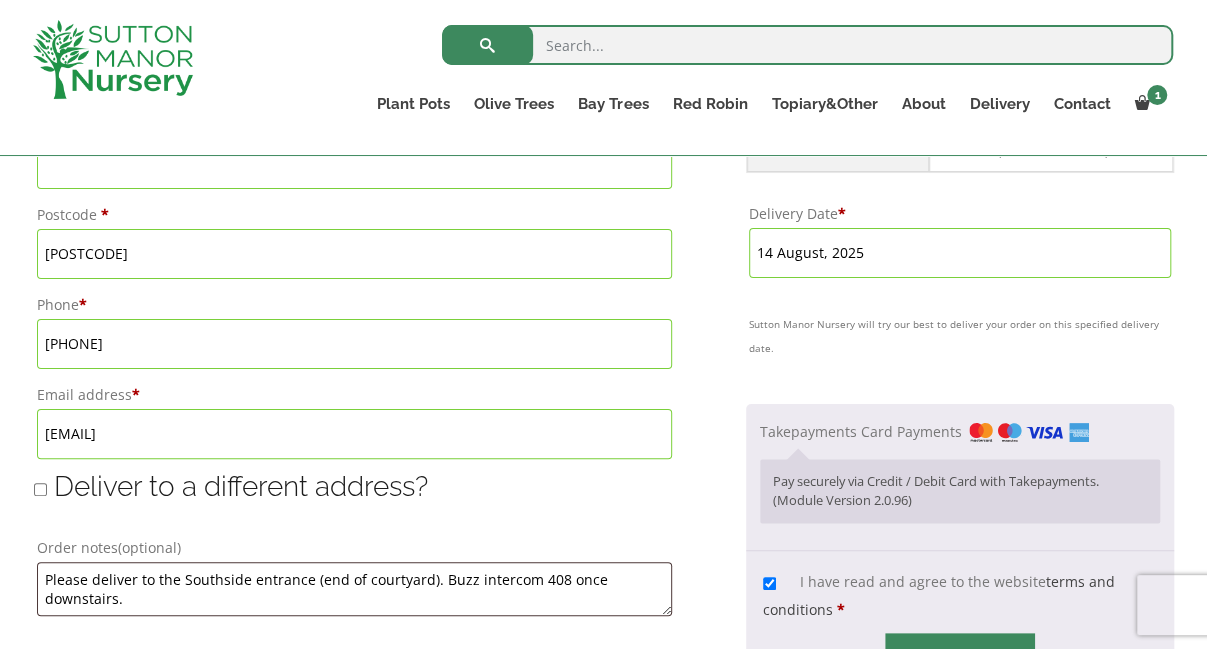 scroll, scrollTop: 1300, scrollLeft: 0, axis: vertical 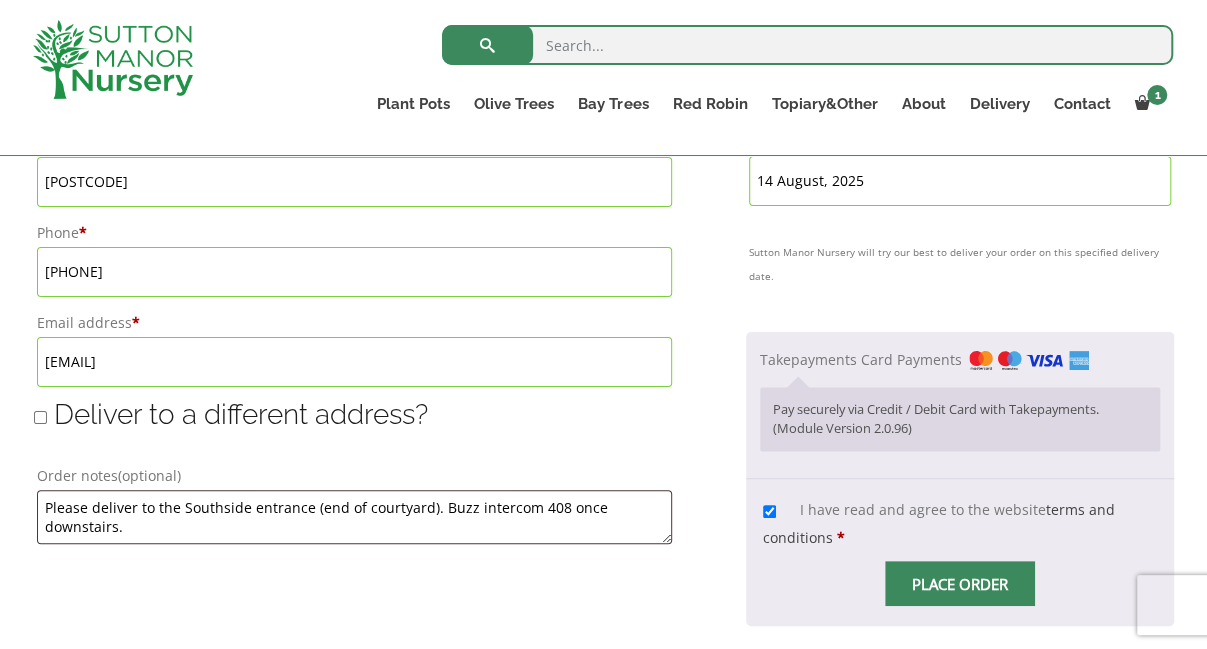 click on "Pay securely via Credit / Debit Card with Takepayments. (Module Version 2.0.96)" at bounding box center (960, 419) 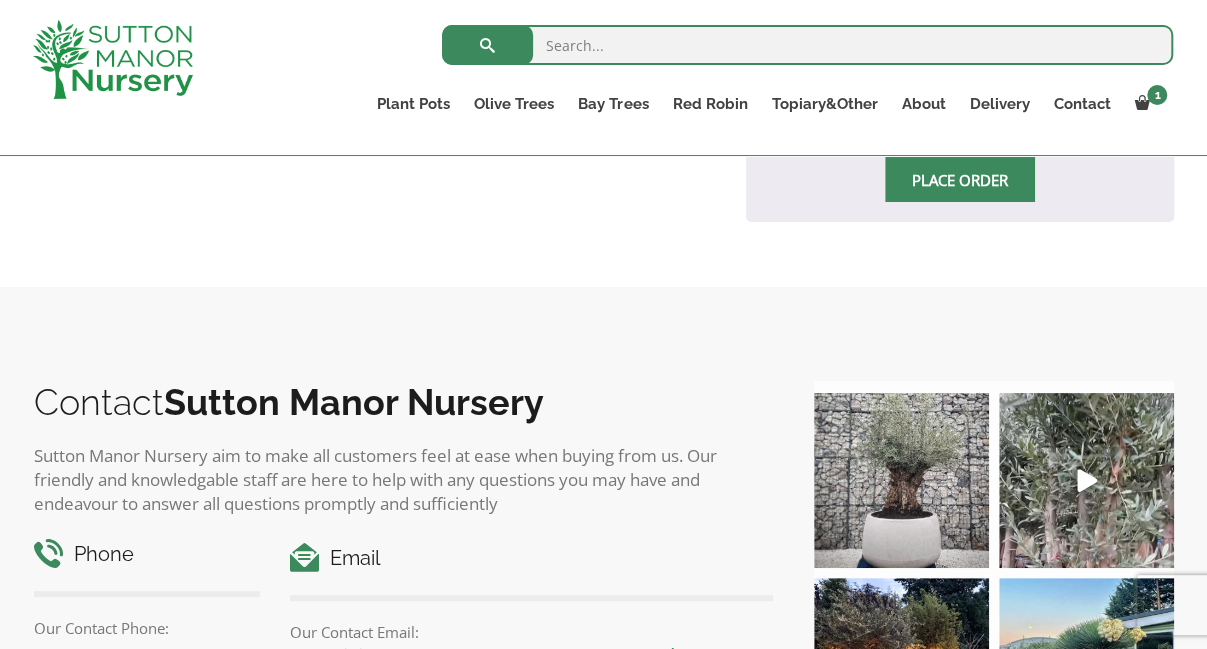 scroll, scrollTop: 1500, scrollLeft: 0, axis: vertical 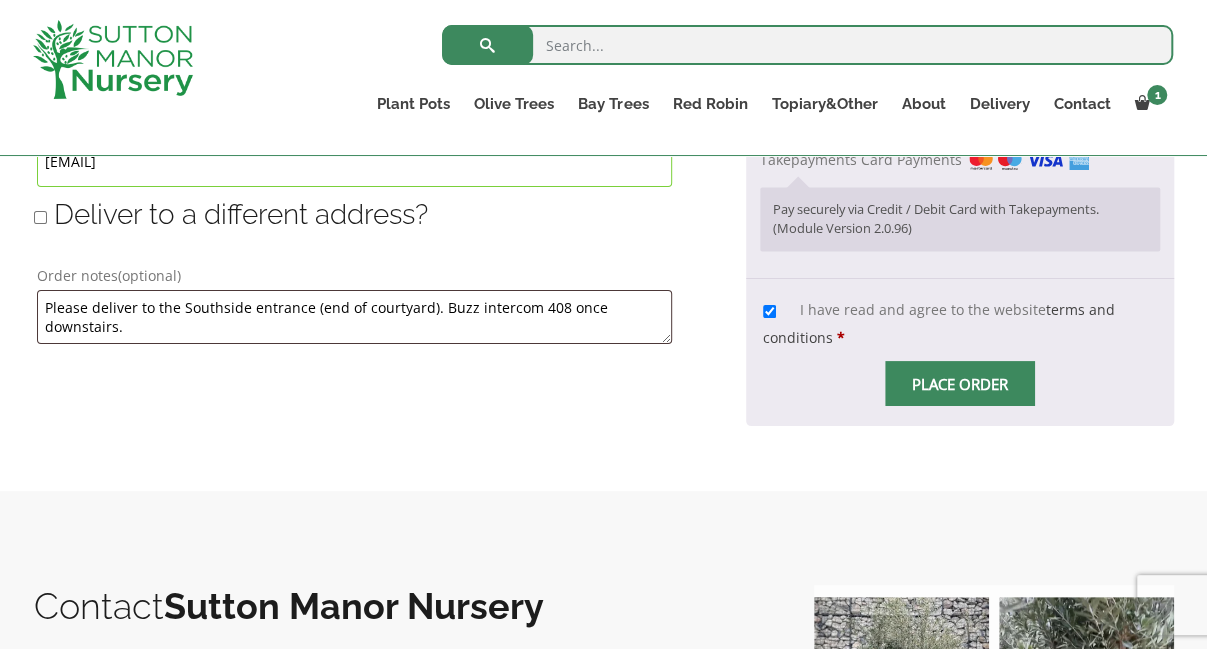 click at bounding box center (960, 384) 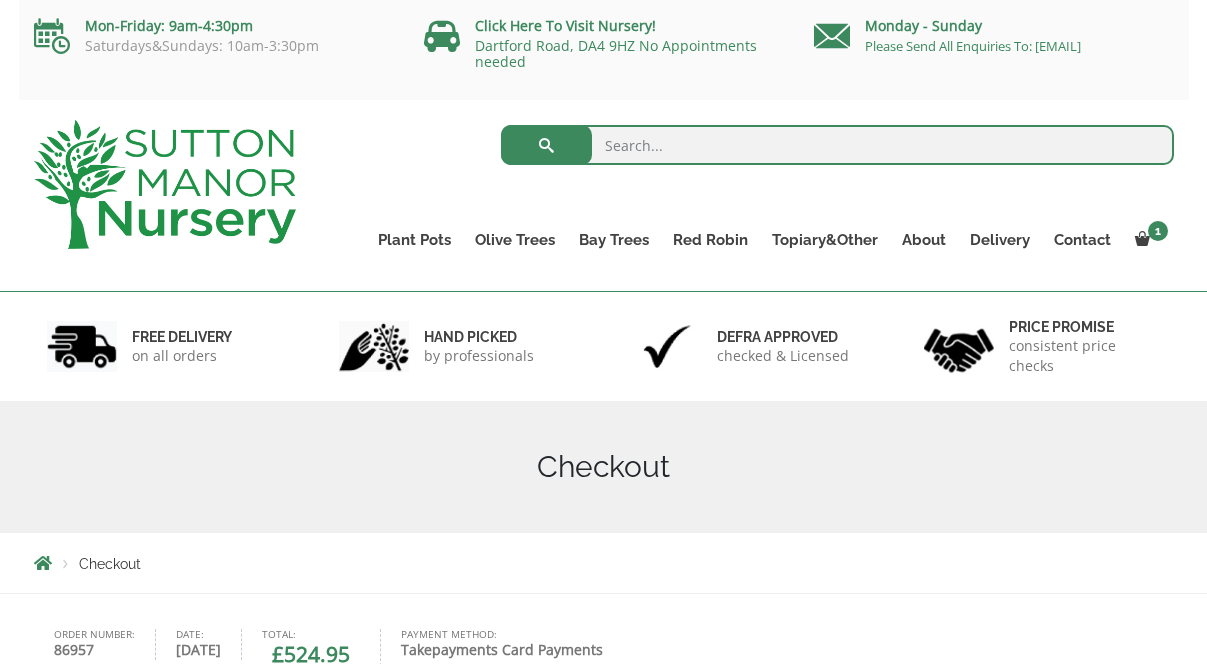 scroll, scrollTop: 0, scrollLeft: 0, axis: both 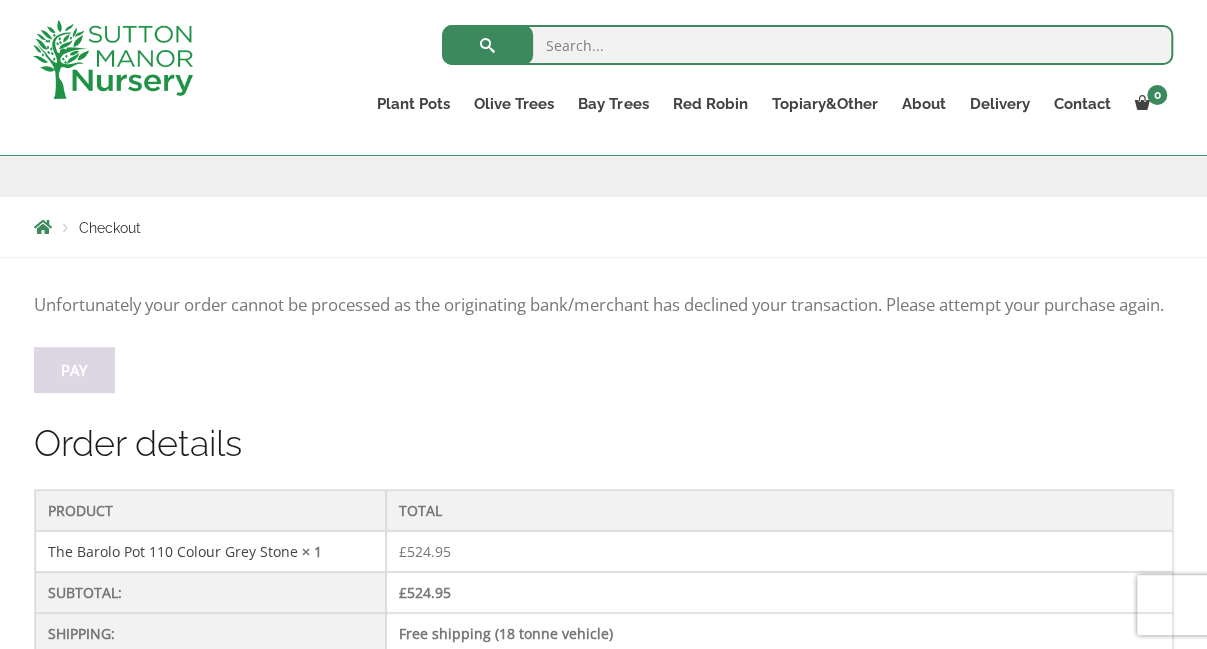 click on "Pay" at bounding box center [74, 369] 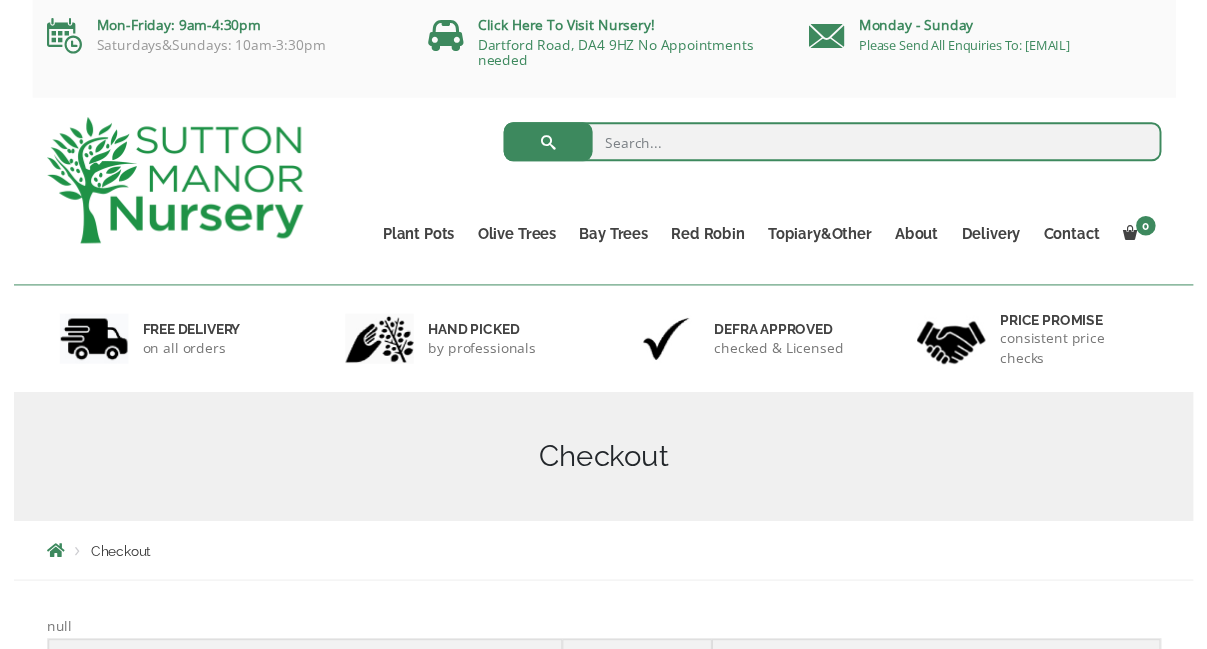 scroll, scrollTop: 0, scrollLeft: 0, axis: both 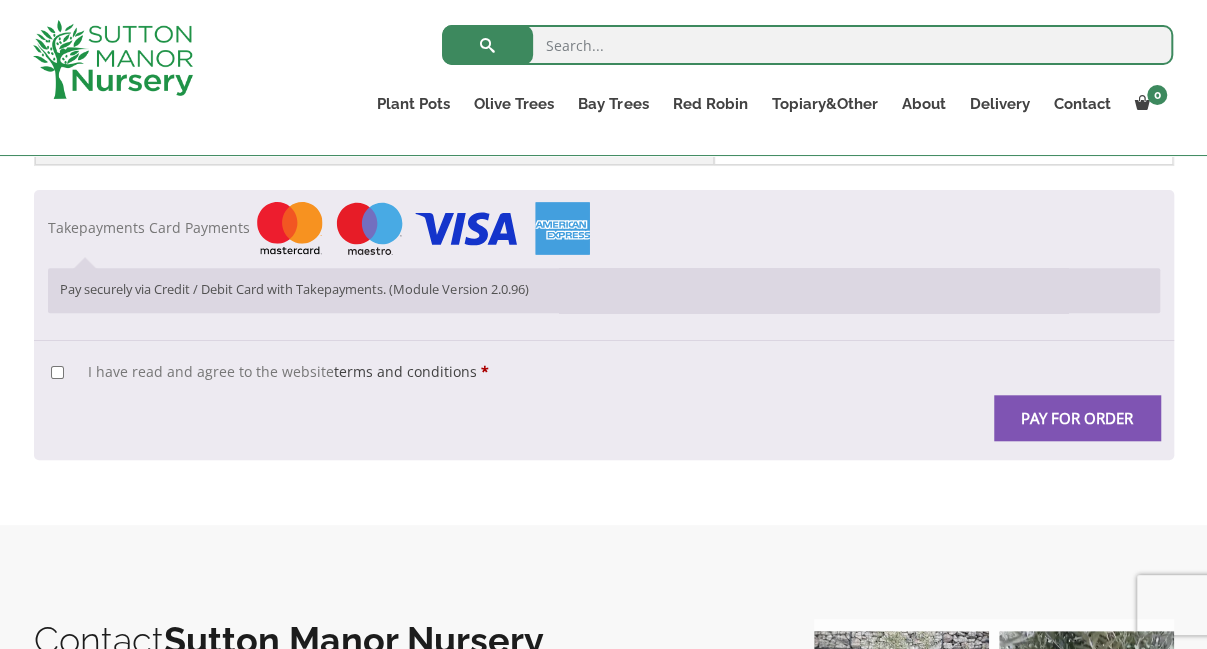 click on "I have read and agree to the website  terms and conditions   *" at bounding box center (57, 372) 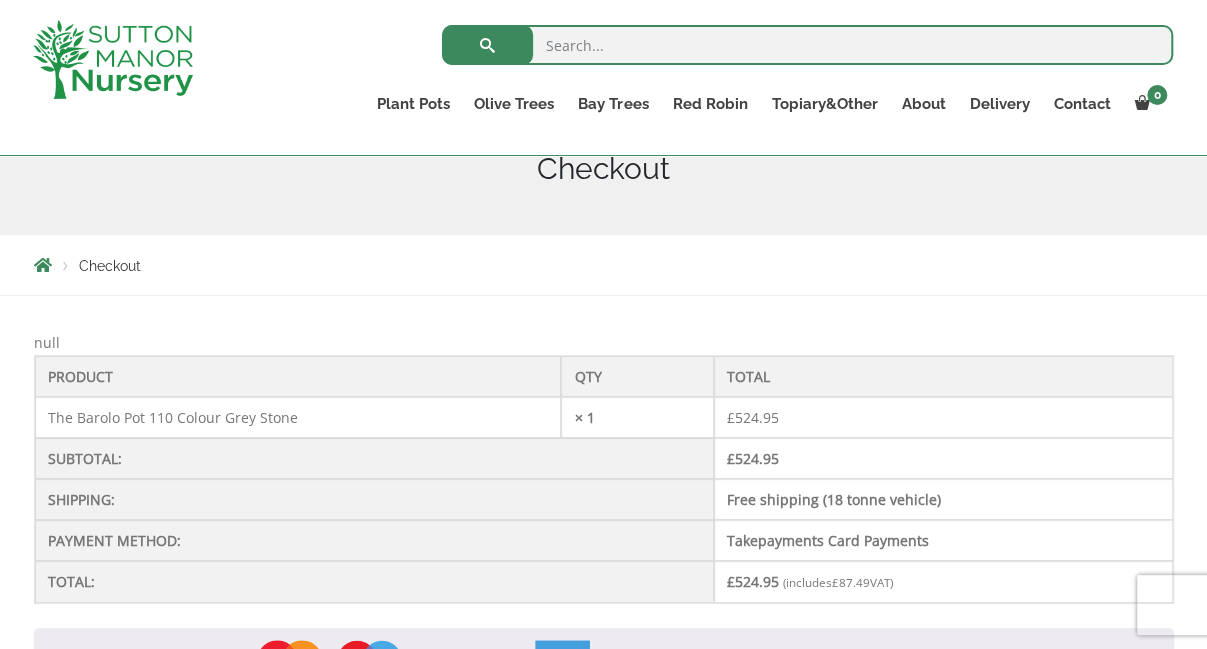 scroll, scrollTop: 600, scrollLeft: 0, axis: vertical 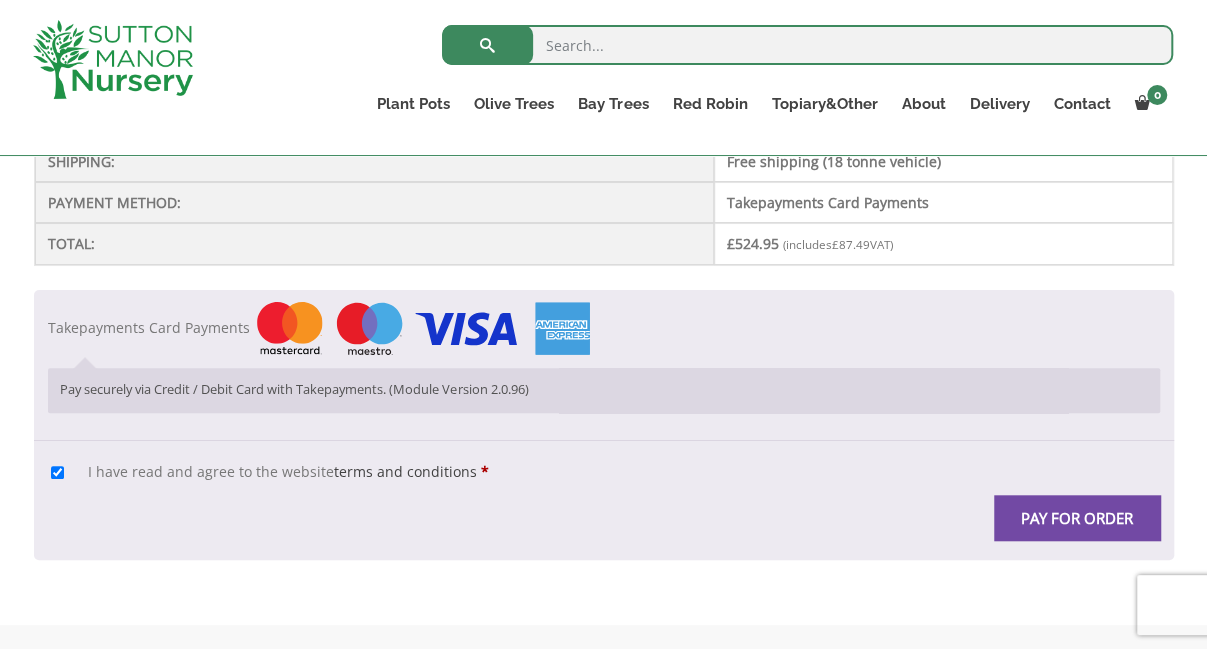 click on "Pay for order" at bounding box center [1077, 517] 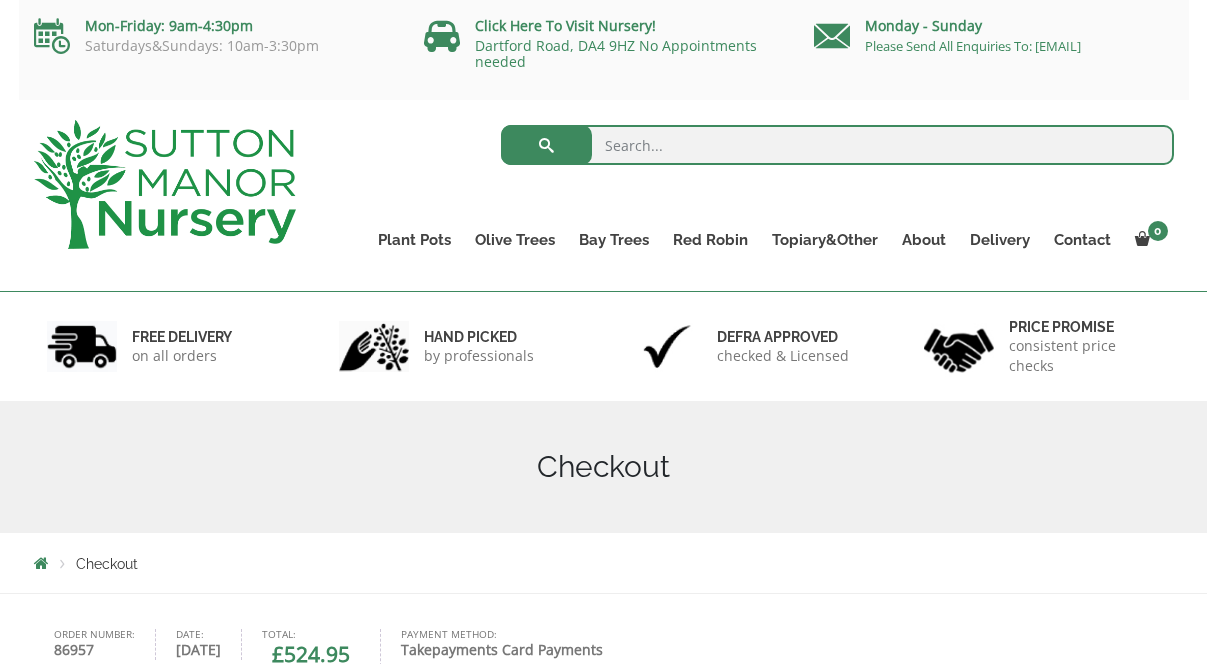 scroll, scrollTop: 0, scrollLeft: 0, axis: both 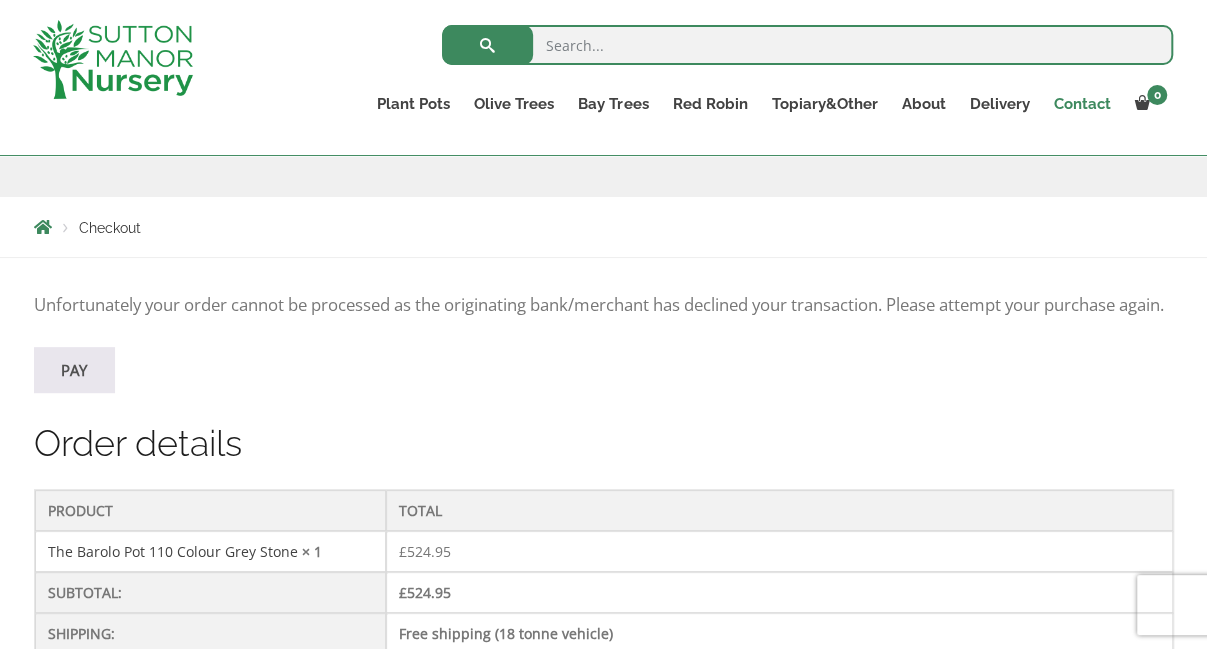 click on "Contact" at bounding box center (1081, 104) 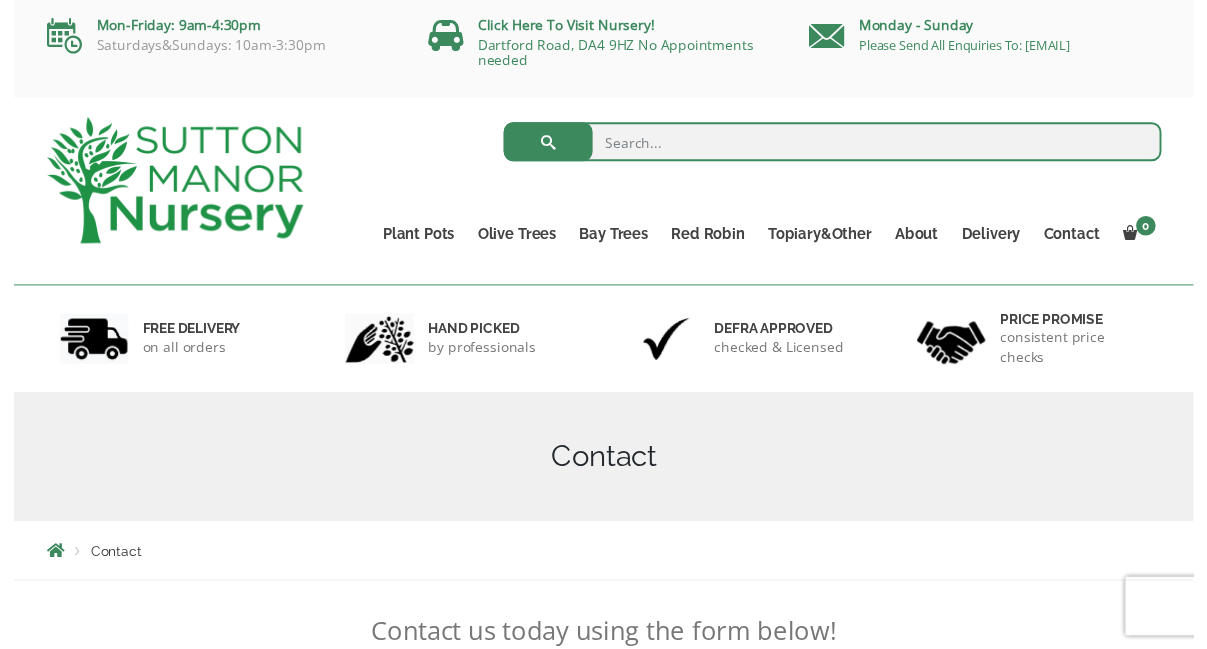 scroll, scrollTop: 0, scrollLeft: 0, axis: both 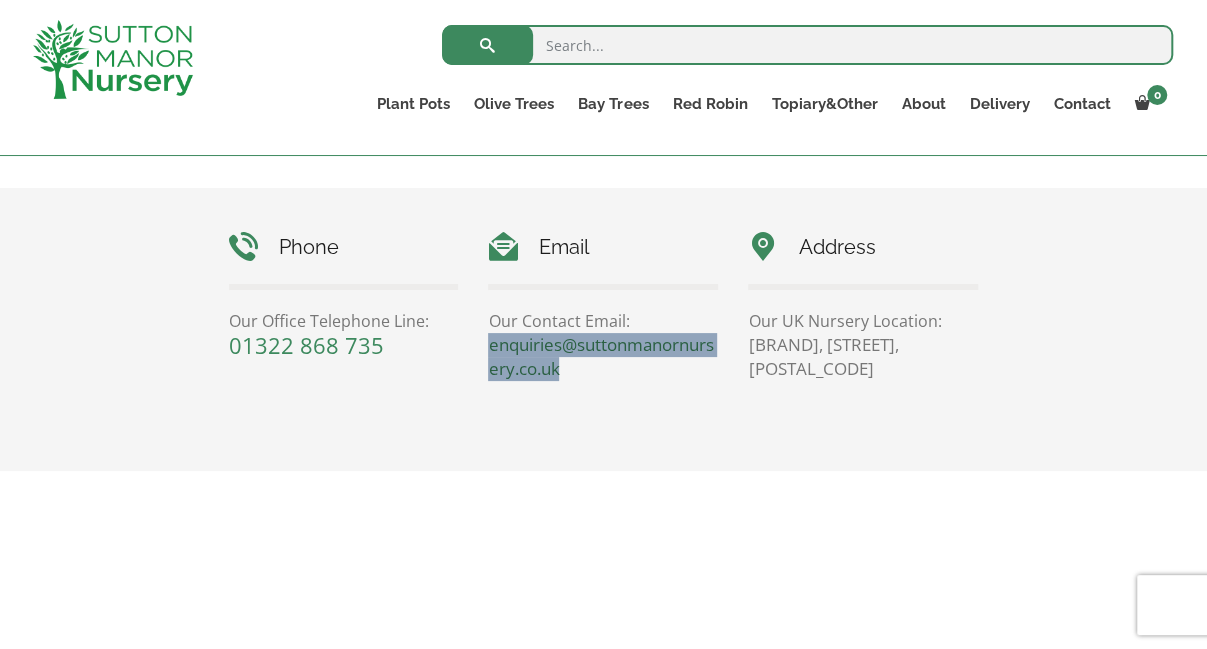 drag, startPoint x: 593, startPoint y: 371, endPoint x: 488, endPoint y: 351, distance: 106.887794 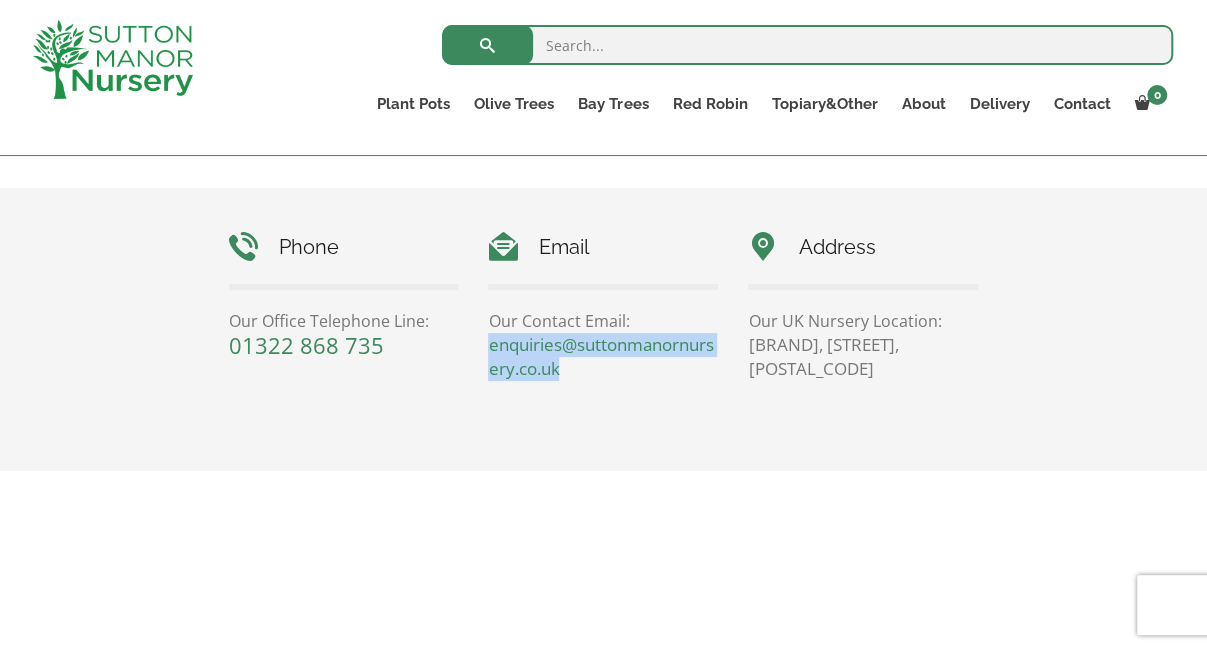 copy on "enquiries@suttonmanornursery.co.uk" 